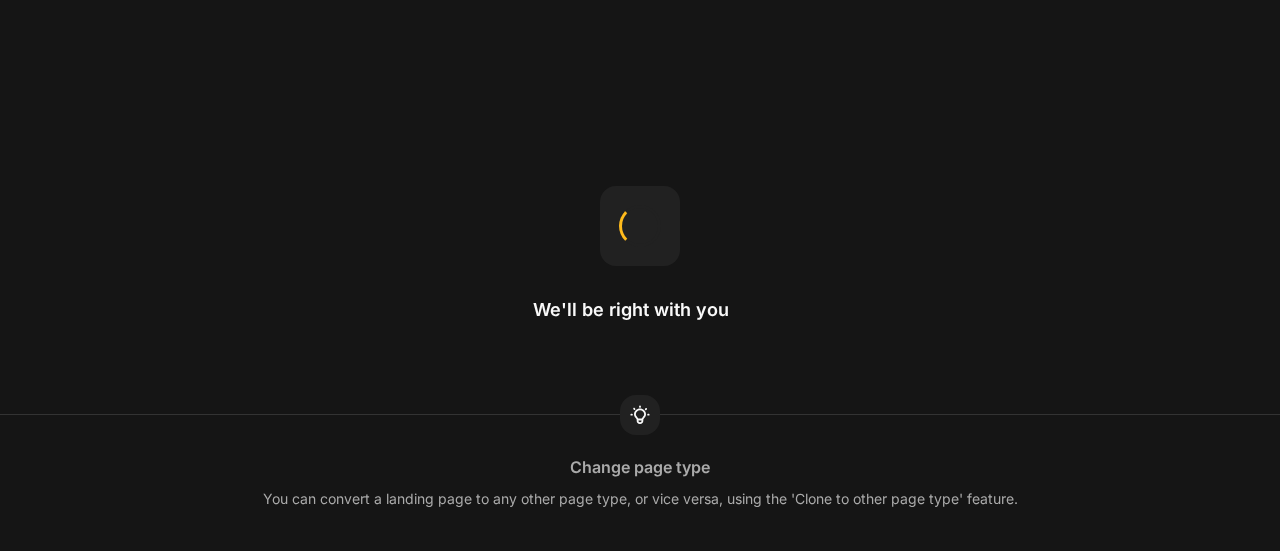 scroll, scrollTop: 0, scrollLeft: 0, axis: both 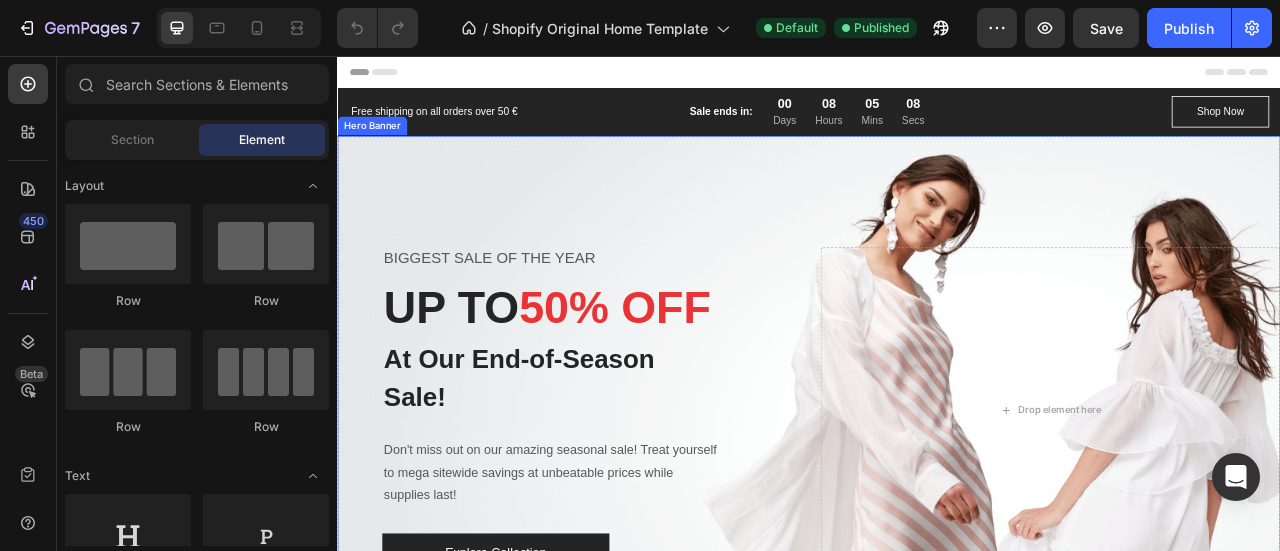 click at bounding box center (937, 507) 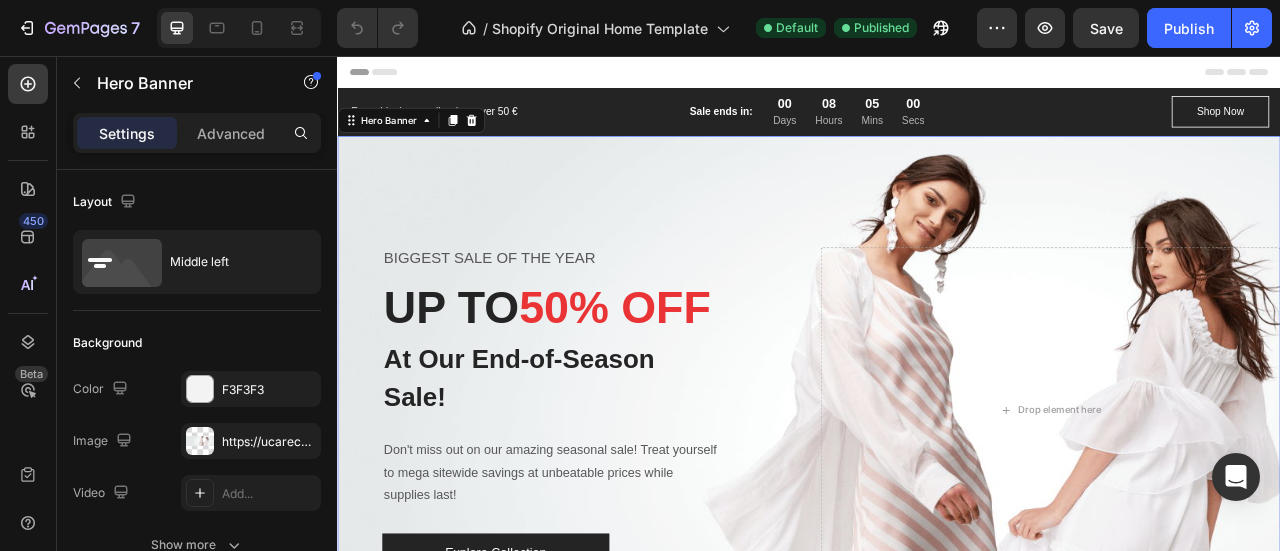 click at bounding box center [937, 507] 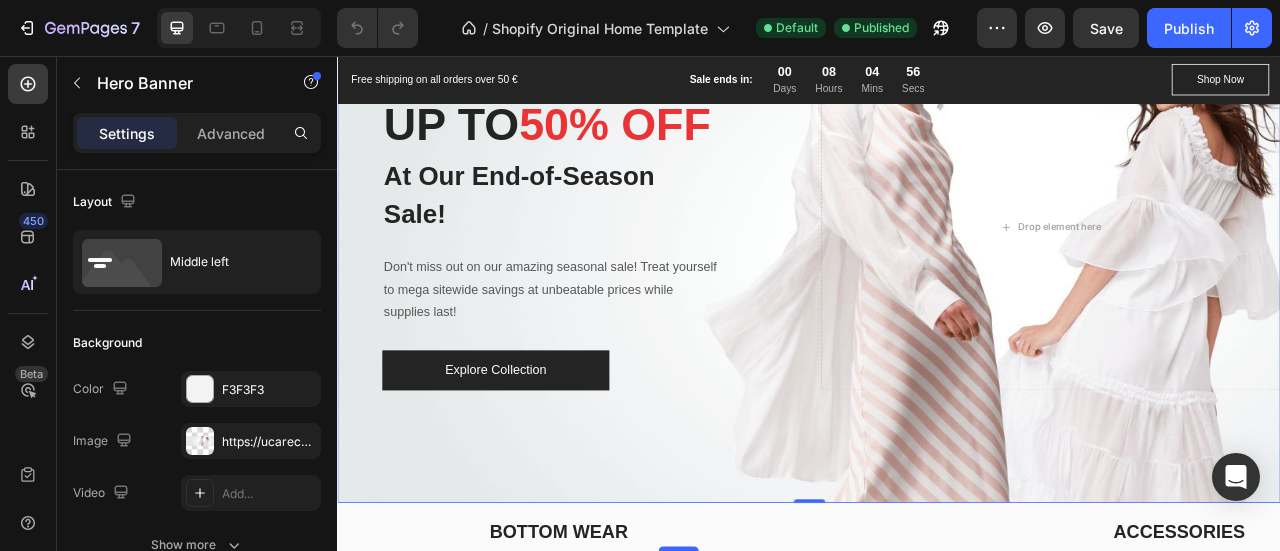scroll, scrollTop: 133, scrollLeft: 0, axis: vertical 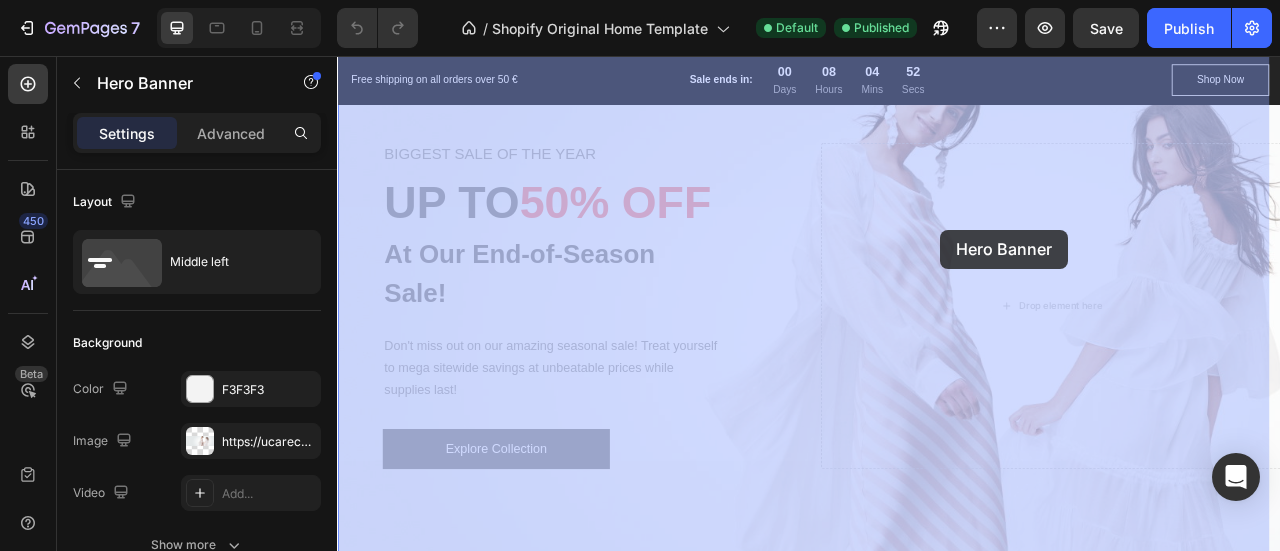 drag, startPoint x: 1050, startPoint y: 336, endPoint x: 1104, endPoint y: 277, distance: 79.98125 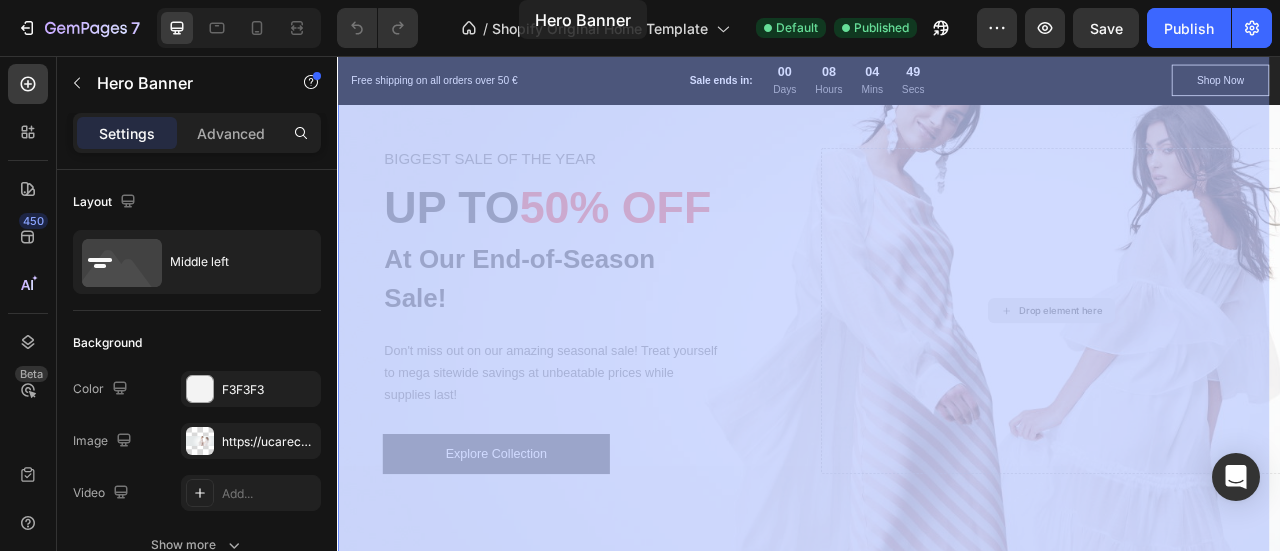 scroll, scrollTop: 0, scrollLeft: 0, axis: both 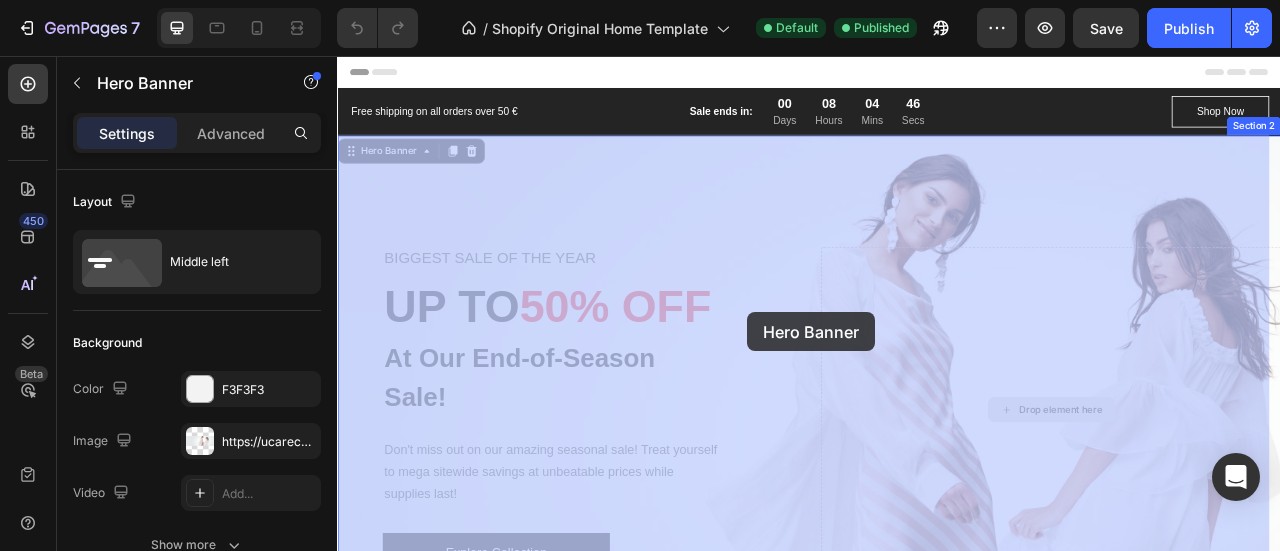 drag, startPoint x: 1102, startPoint y: 278, endPoint x: 860, endPoint y: 382, distance: 263.40085 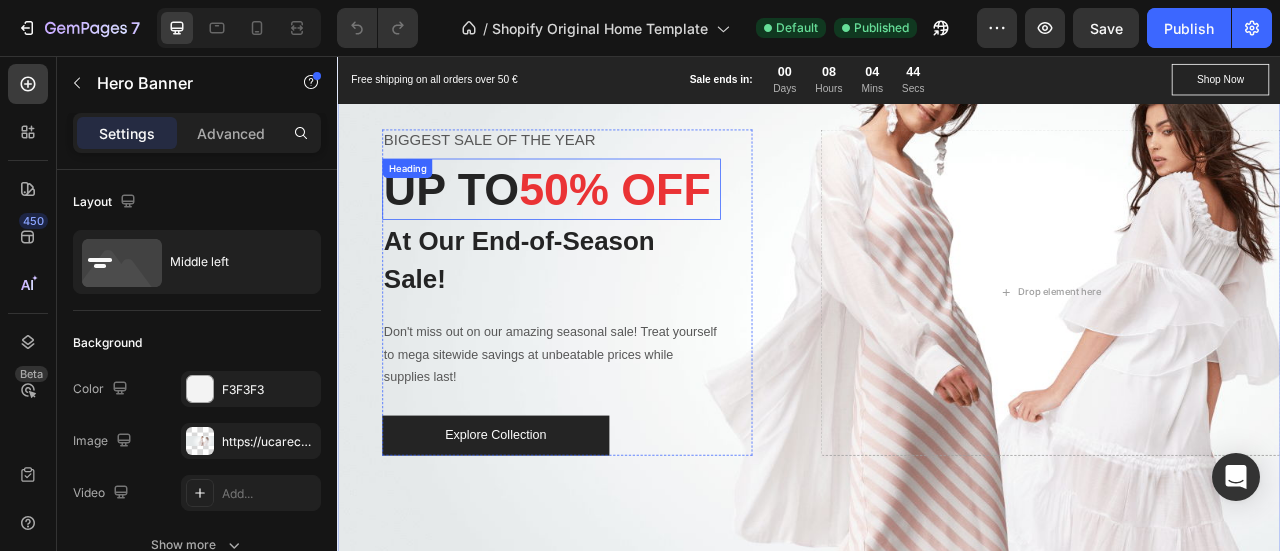 scroll, scrollTop: 133, scrollLeft: 0, axis: vertical 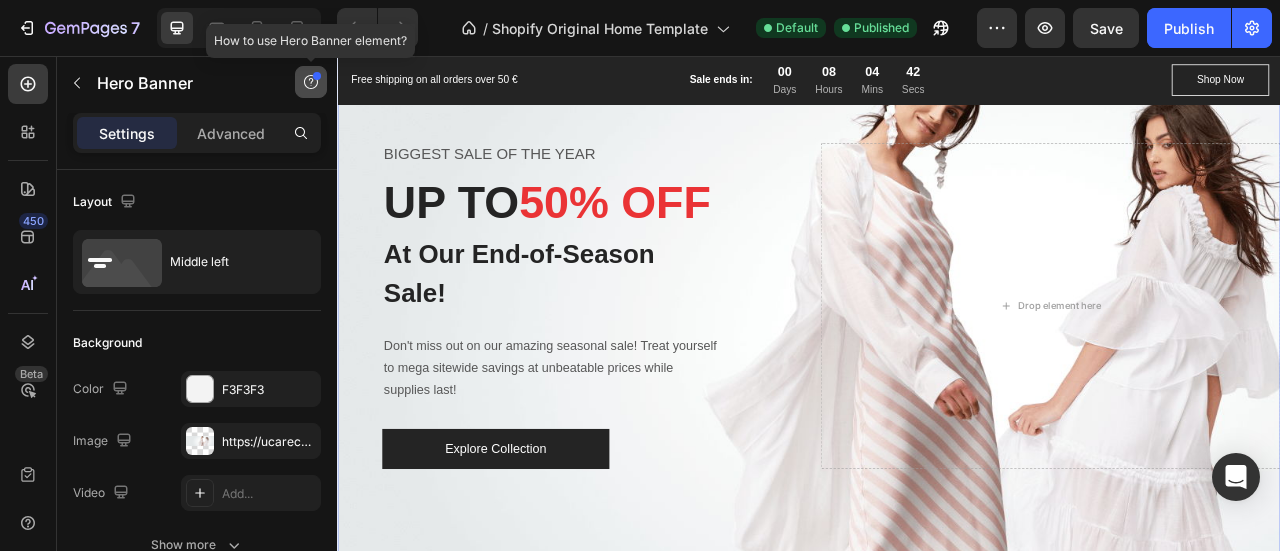 click 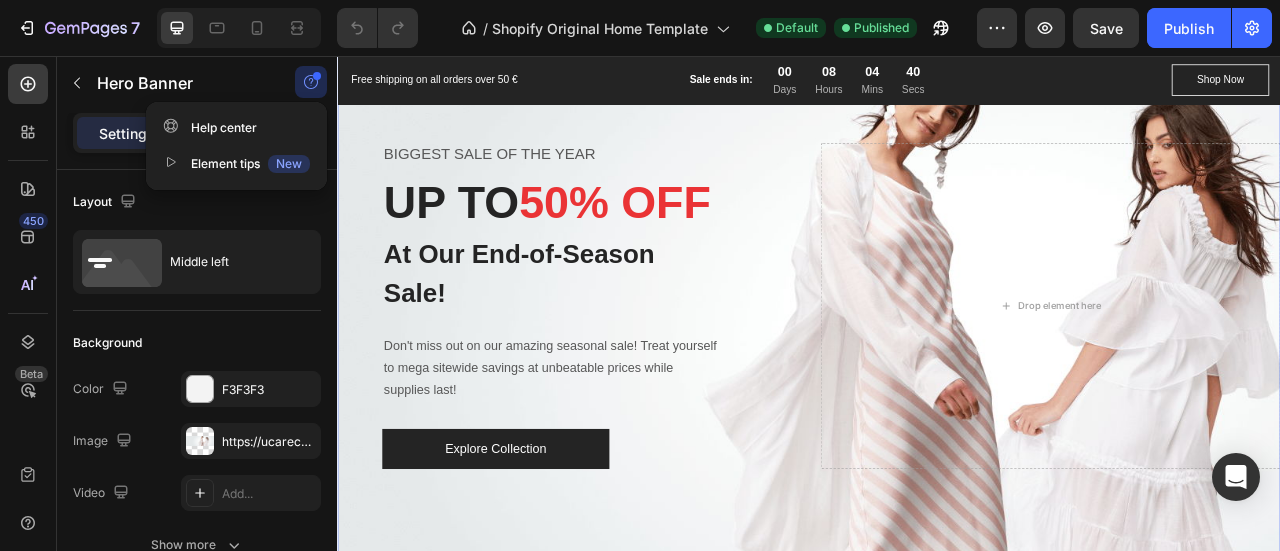 click at bounding box center [311, 82] 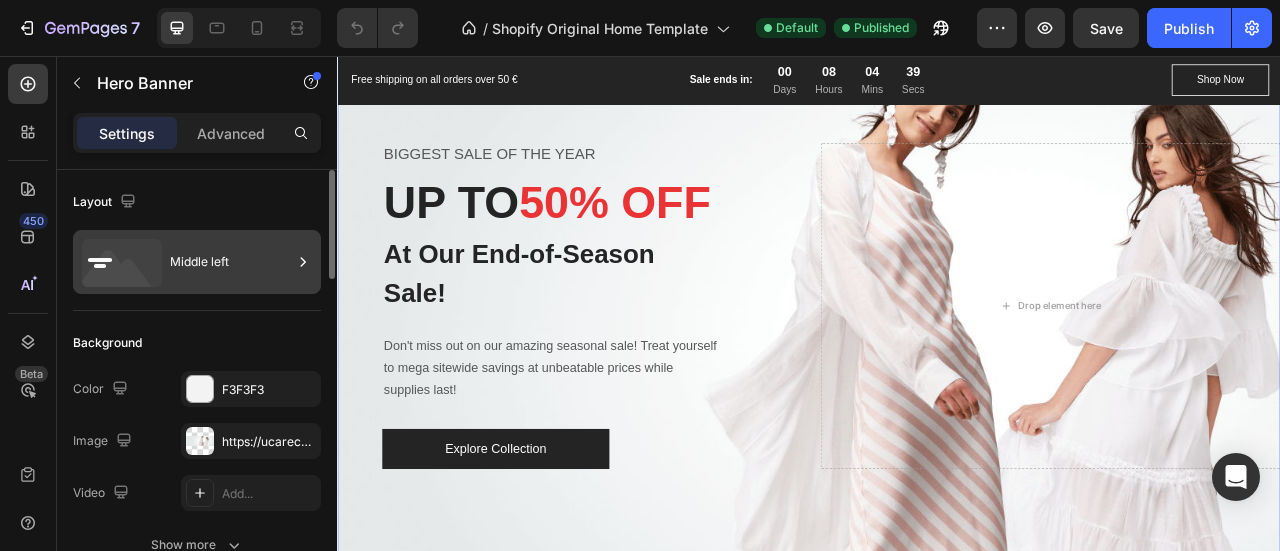 click on "Middle left" at bounding box center [231, 262] 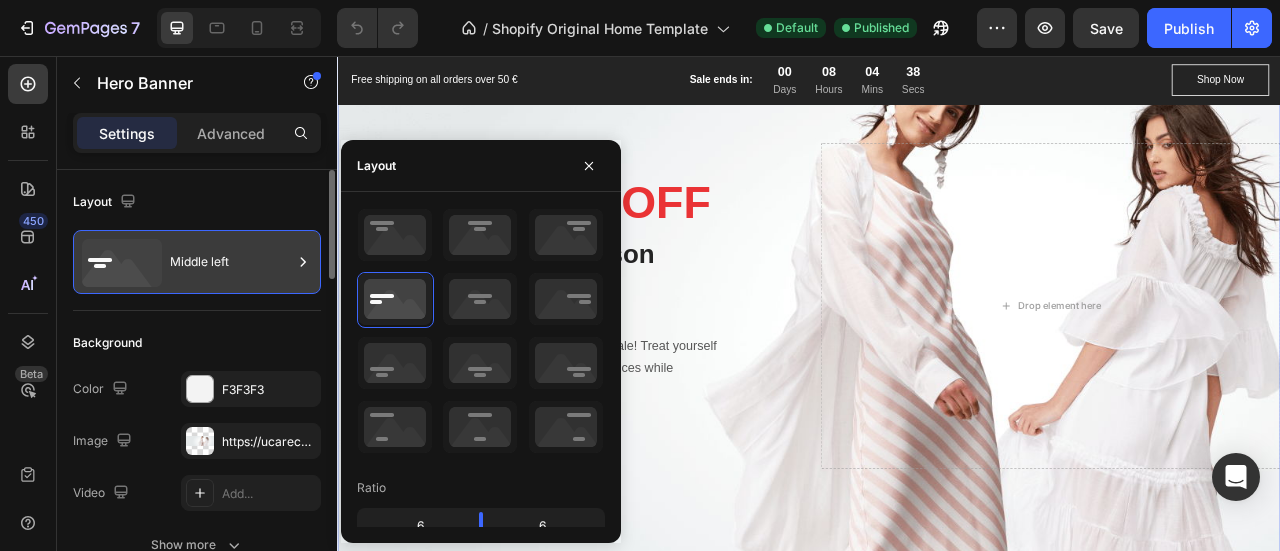 click on "Middle left" at bounding box center (231, 262) 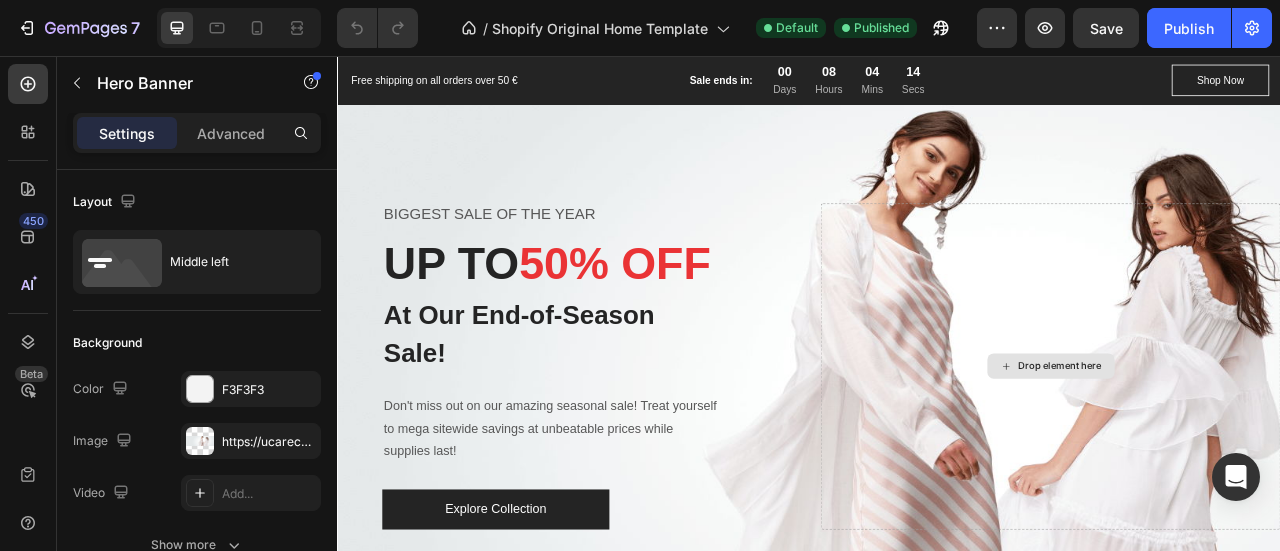 scroll, scrollTop: 0, scrollLeft: 0, axis: both 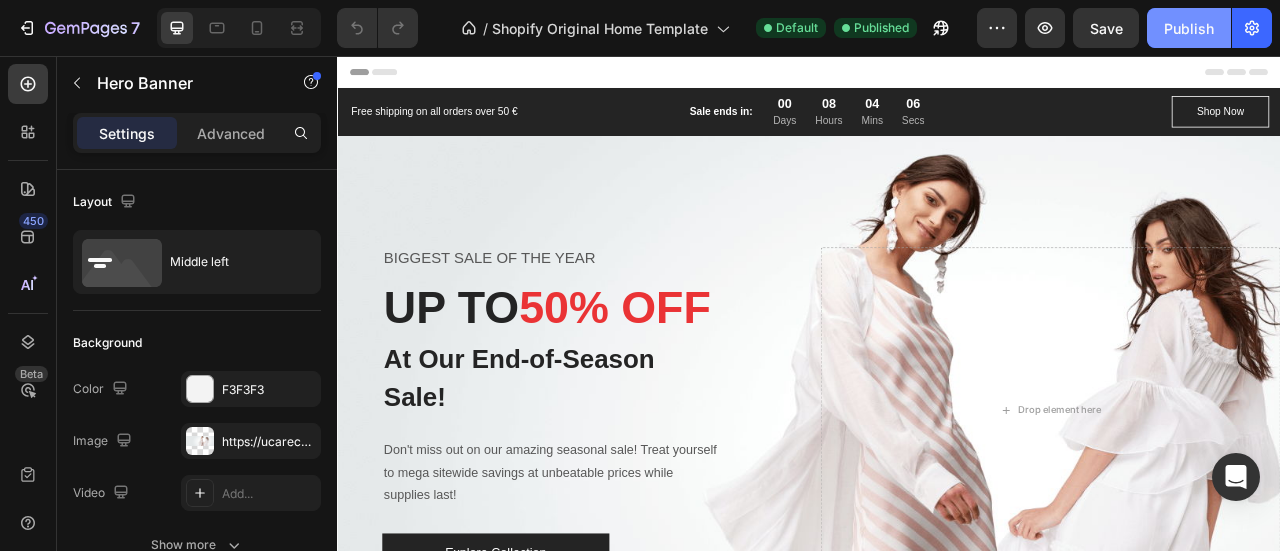 click on "Publish" at bounding box center [1189, 28] 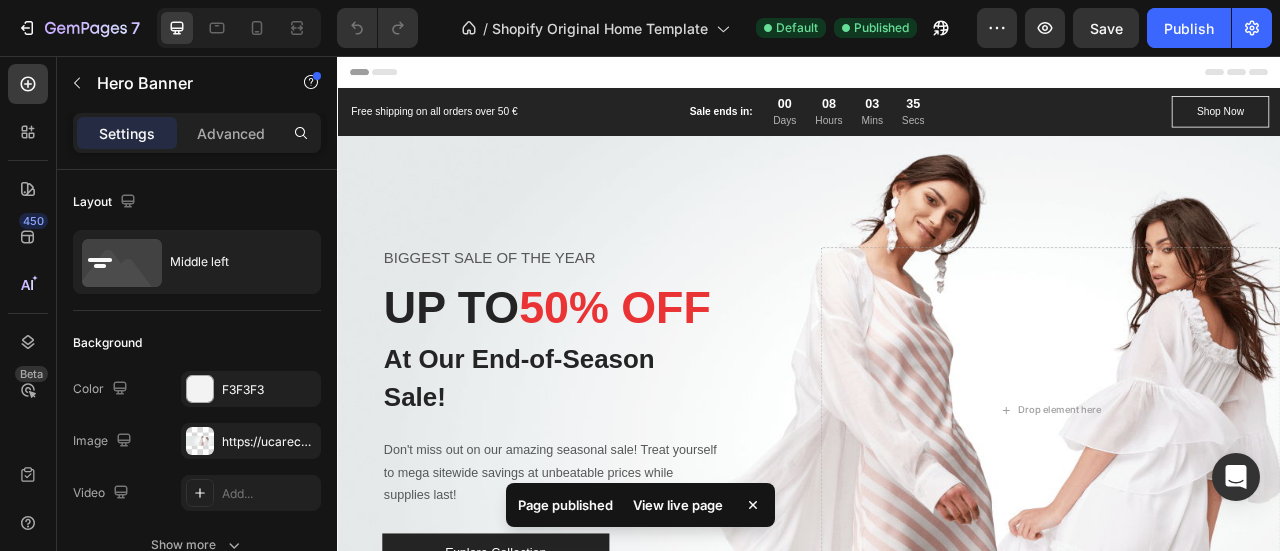 click on "View live page" at bounding box center (678, 505) 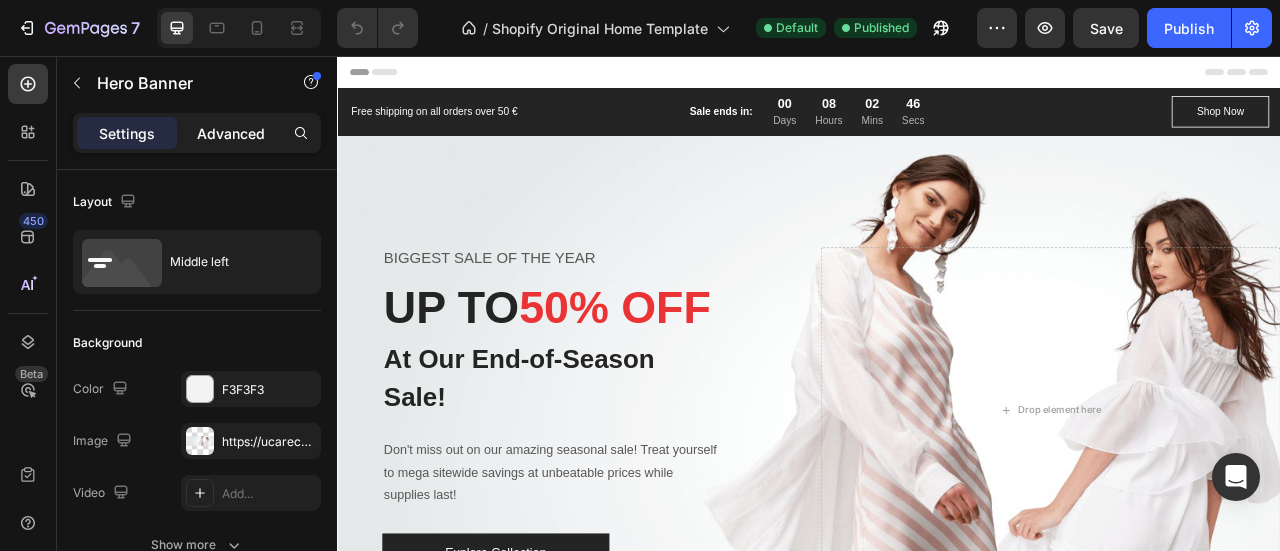 click on "Advanced" at bounding box center [231, 133] 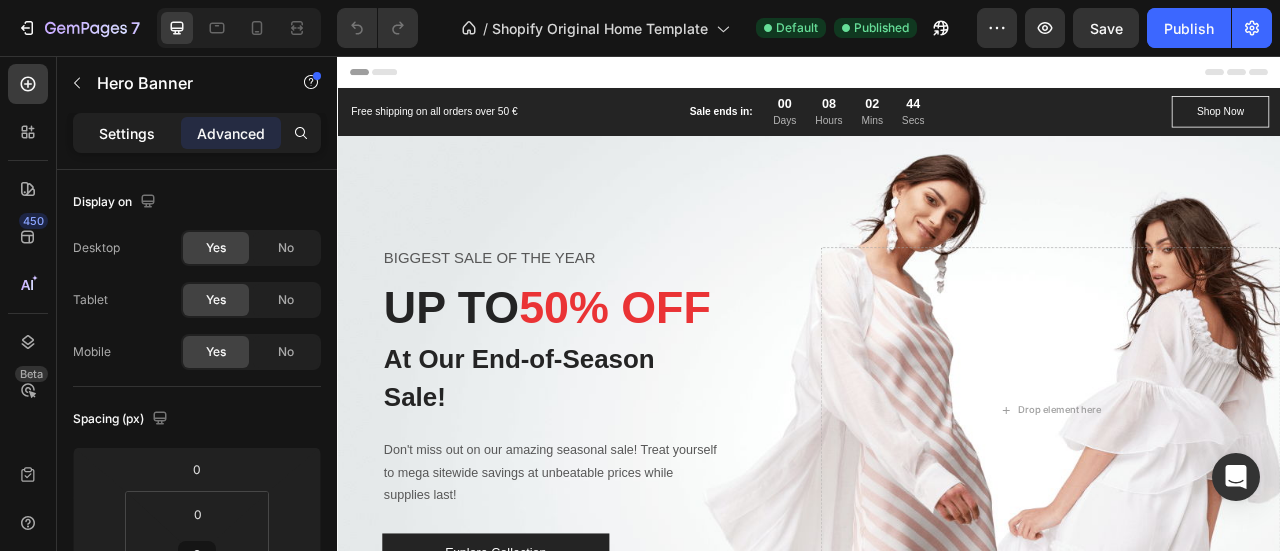 click on "Settings" 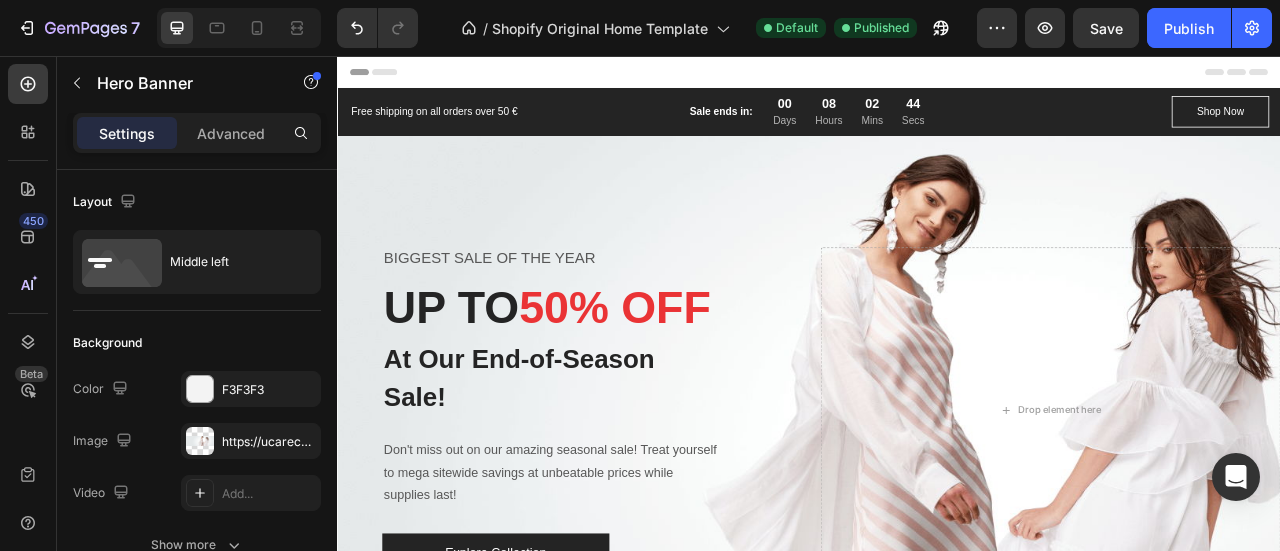 click at bounding box center [937, 507] 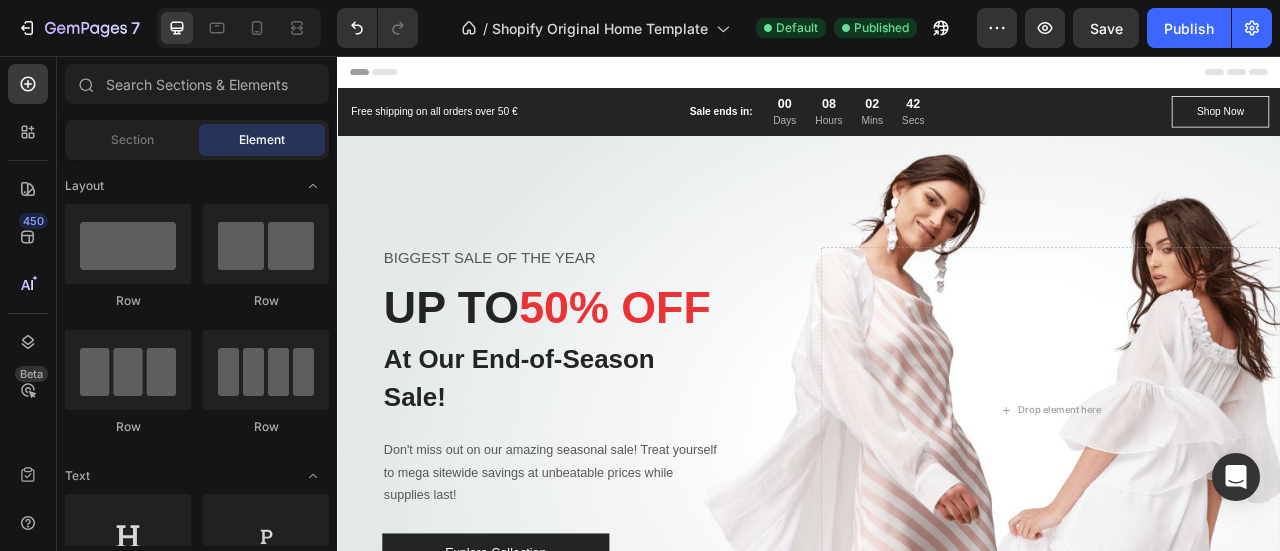 click at bounding box center (937, 76) 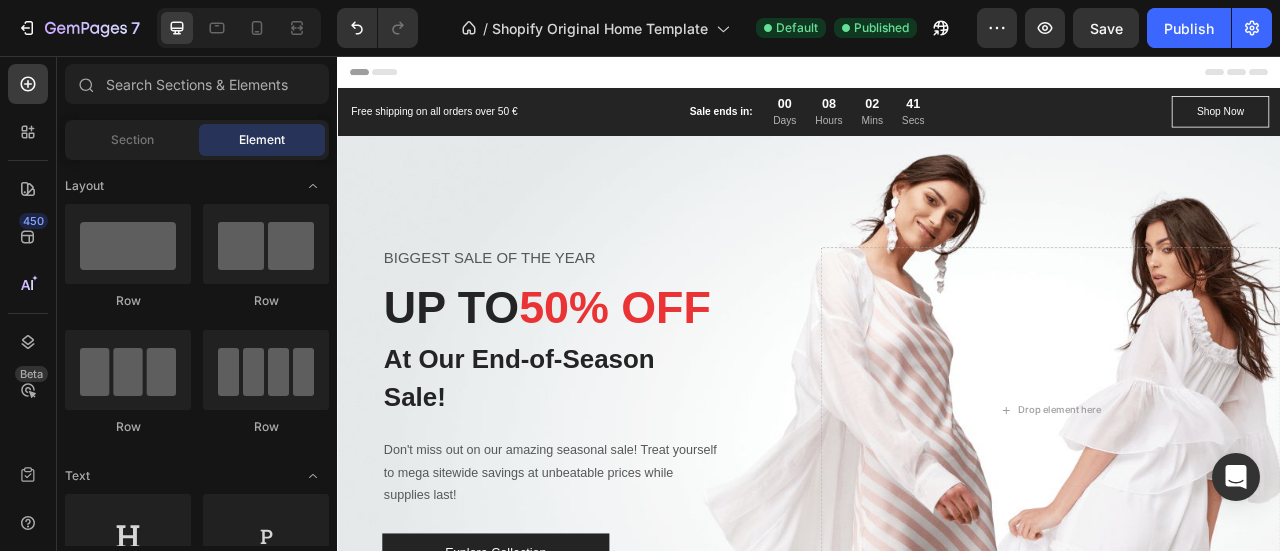 click at bounding box center [937, 76] 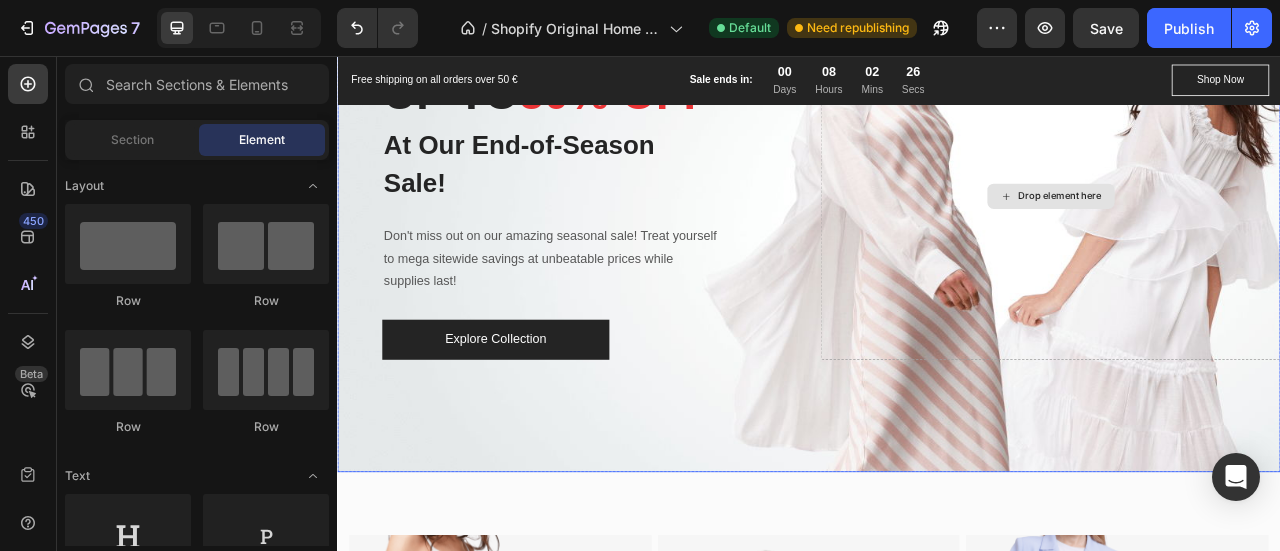 scroll, scrollTop: 0, scrollLeft: 0, axis: both 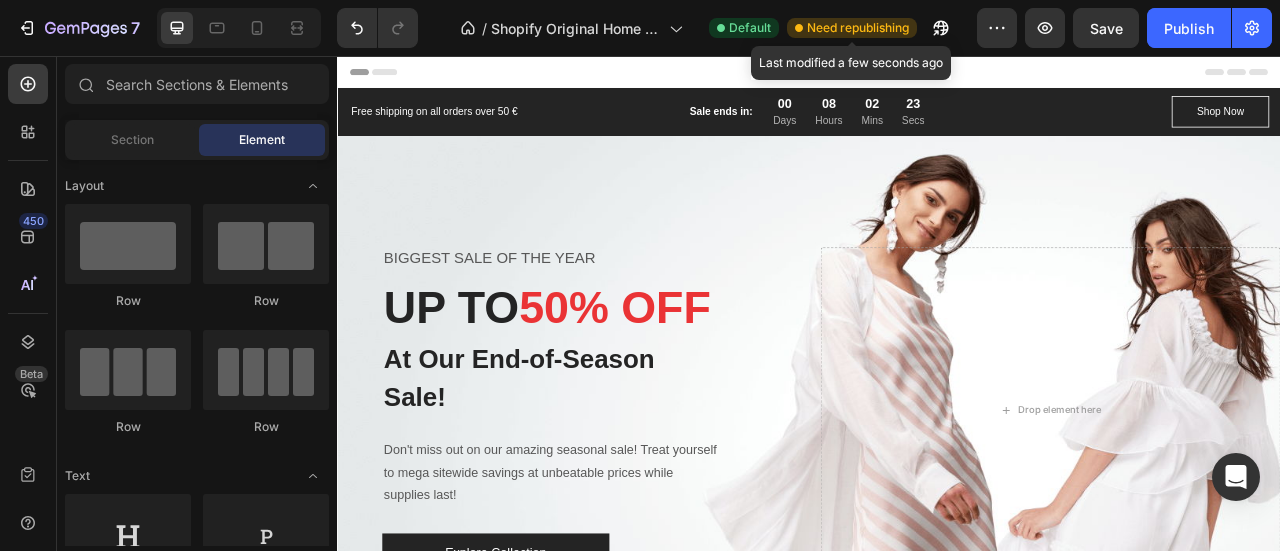 click on "Need republishing" at bounding box center [858, 28] 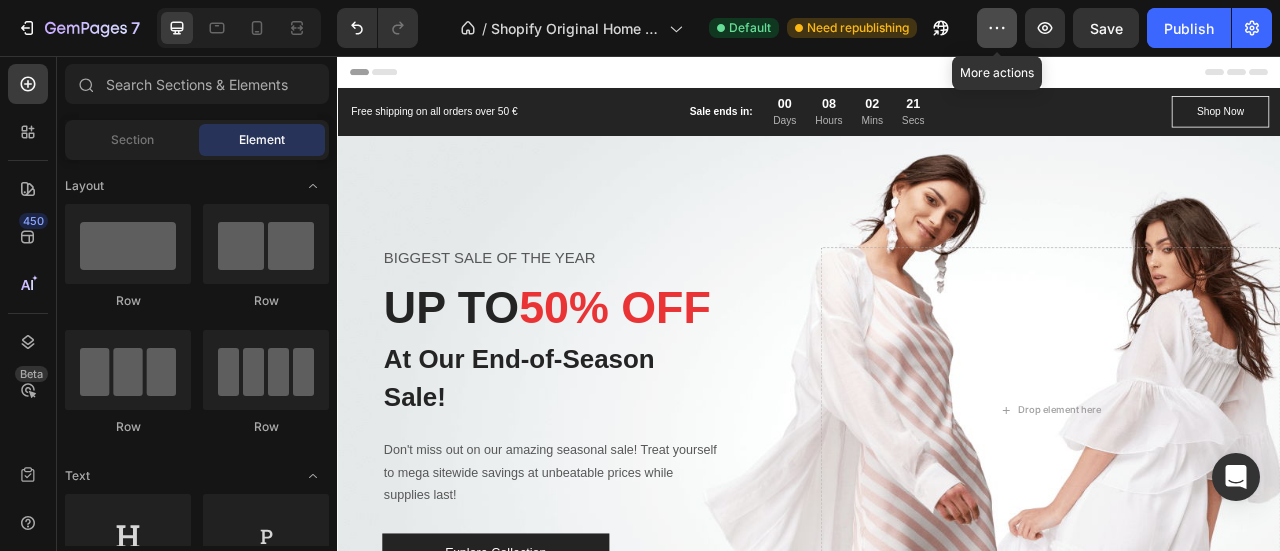 click 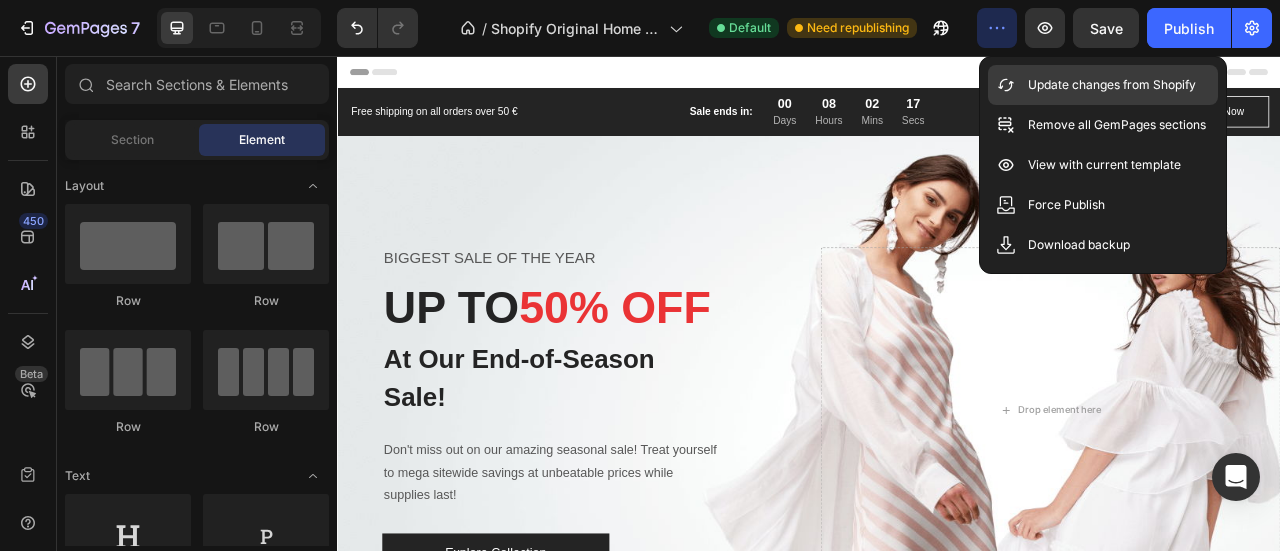 click on "Update changes from Shopify" at bounding box center (1112, 85) 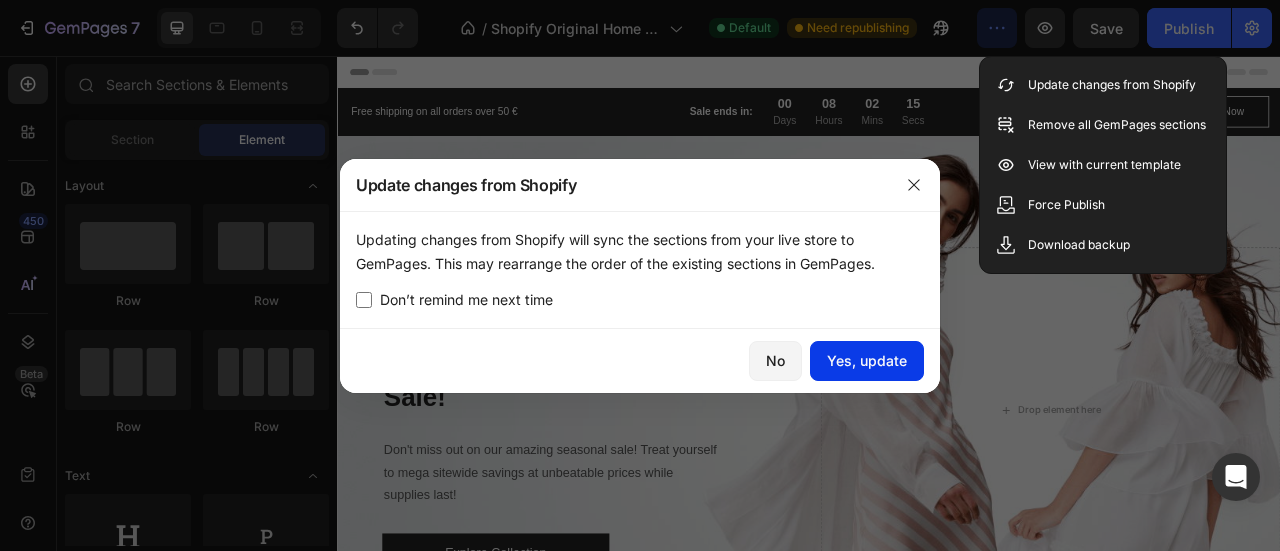 click on "Yes, update" at bounding box center (867, 360) 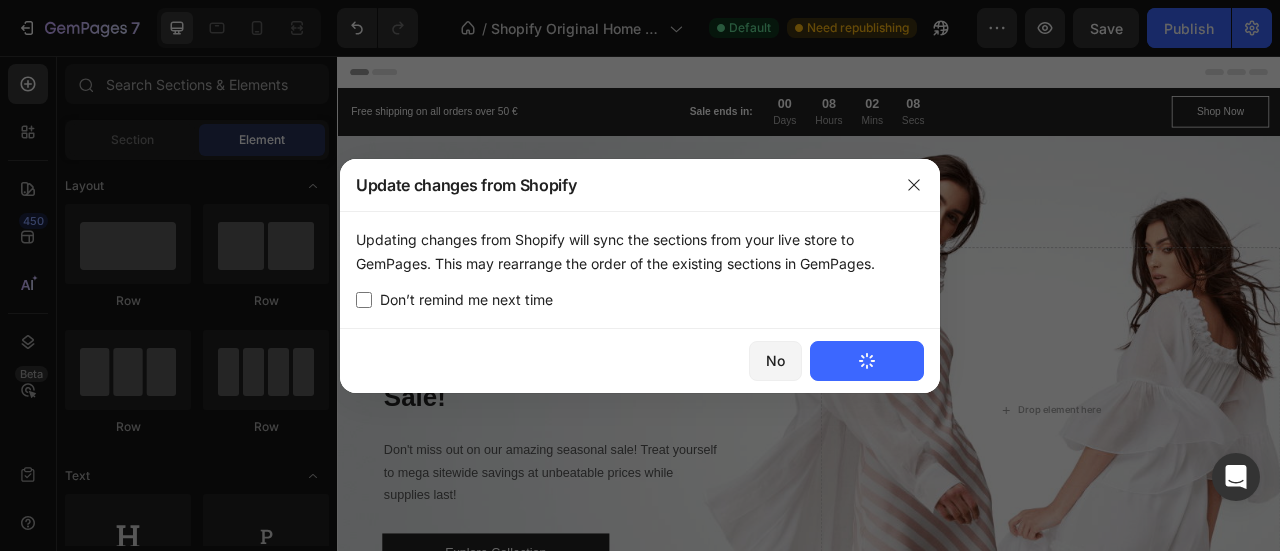 drag, startPoint x: 898, startPoint y: 255, endPoint x: 359, endPoint y: 240, distance: 539.2087 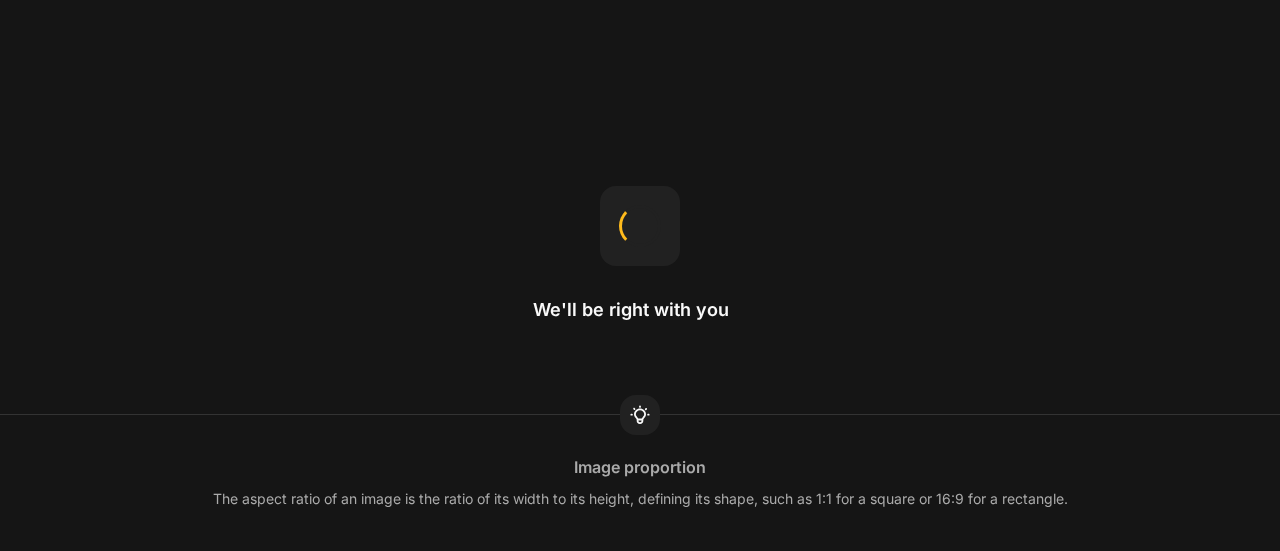 scroll, scrollTop: 0, scrollLeft: 0, axis: both 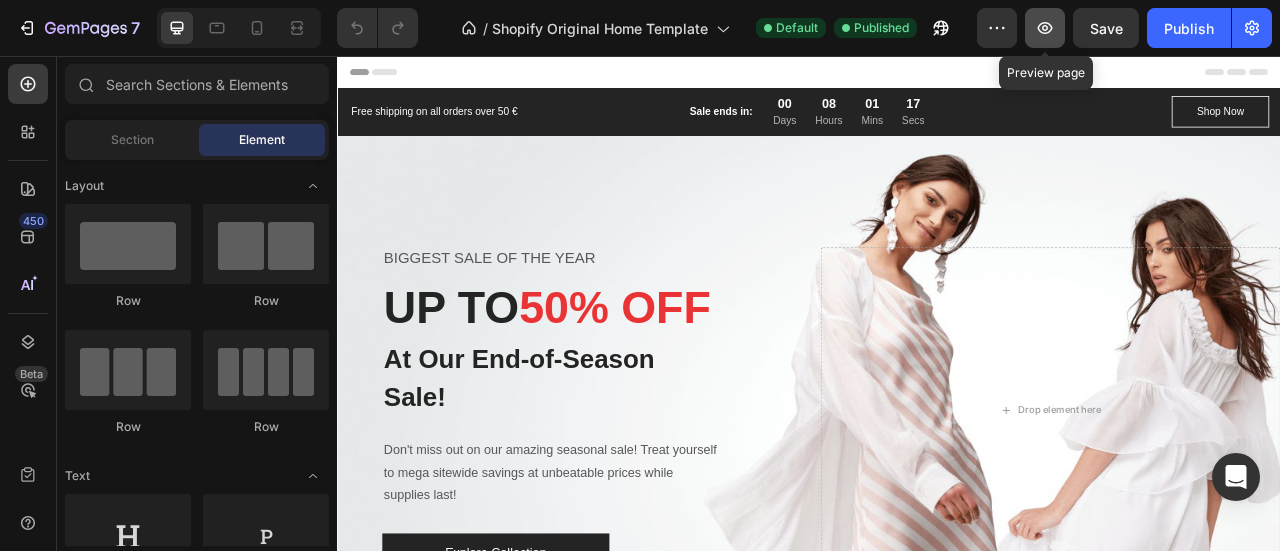click 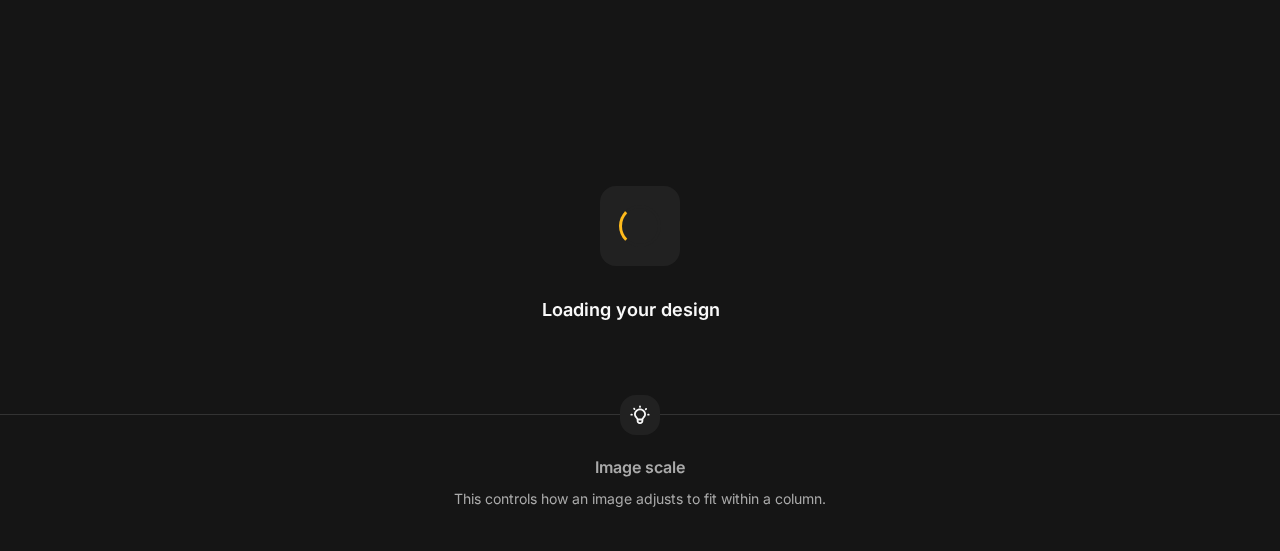 scroll, scrollTop: 0, scrollLeft: 0, axis: both 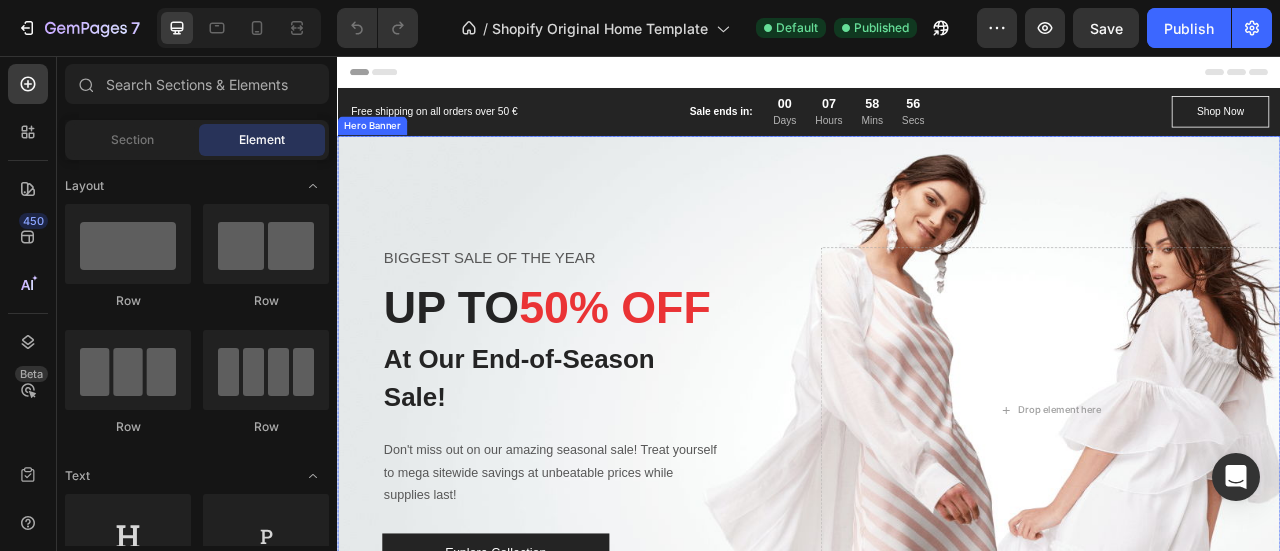 click at bounding box center [937, 507] 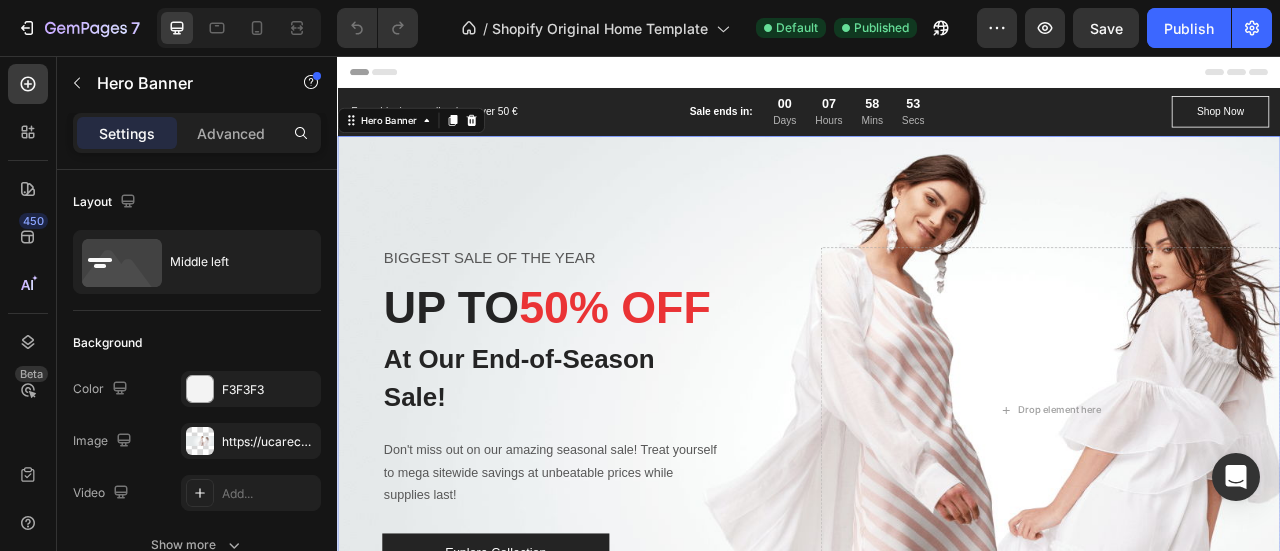 click on "Hero Banner" at bounding box center (430, 138) 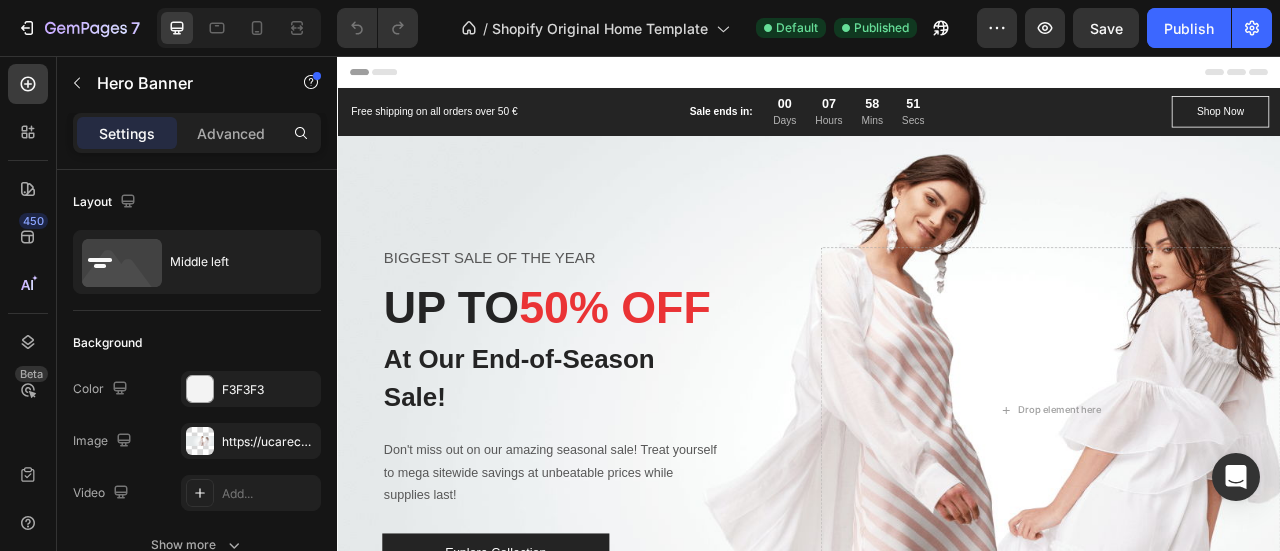 click at bounding box center (937, 76) 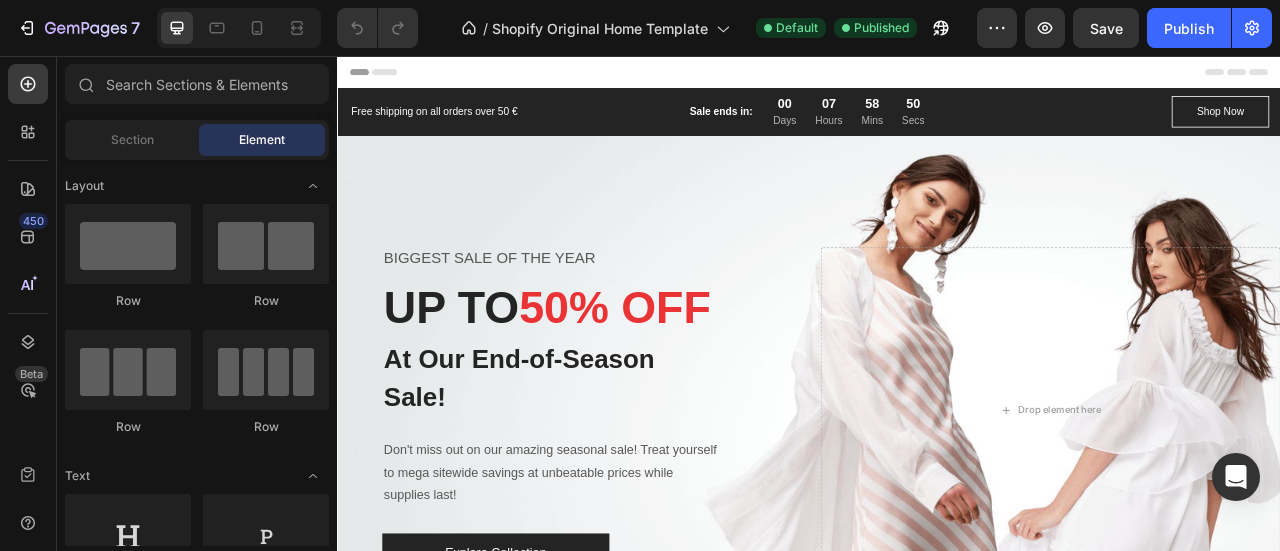 click 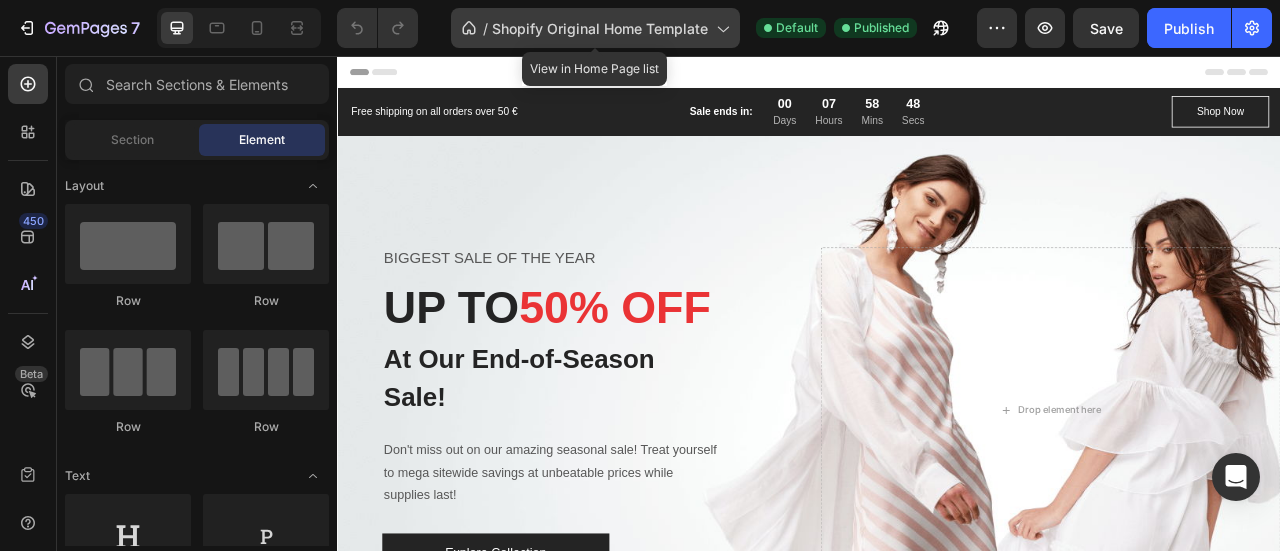 click on "Shopify Original Home Template" at bounding box center (600, 28) 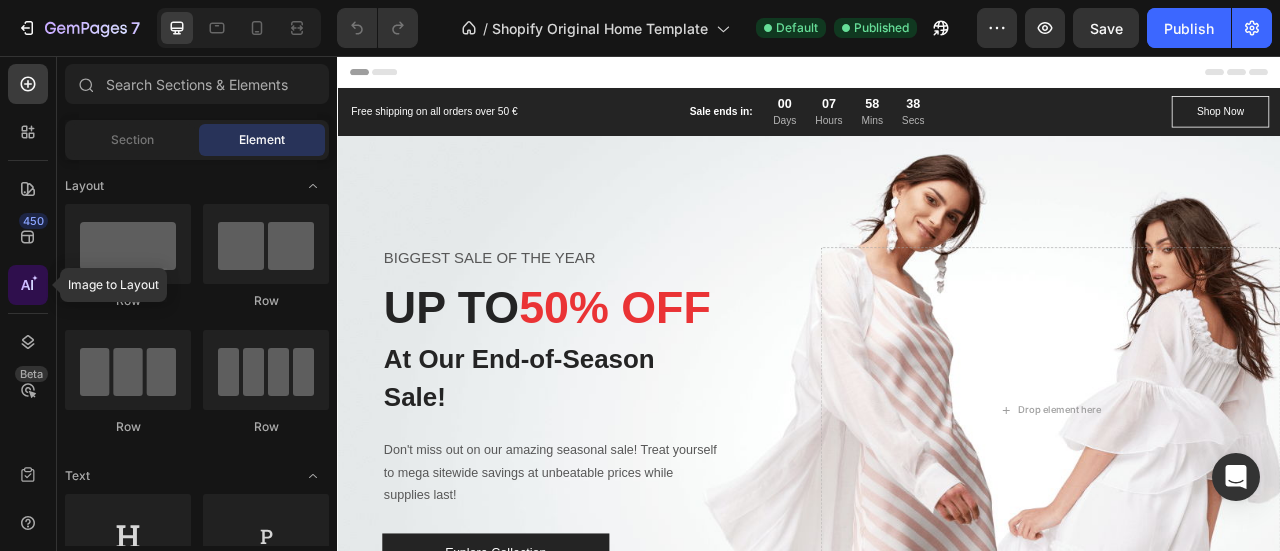 click 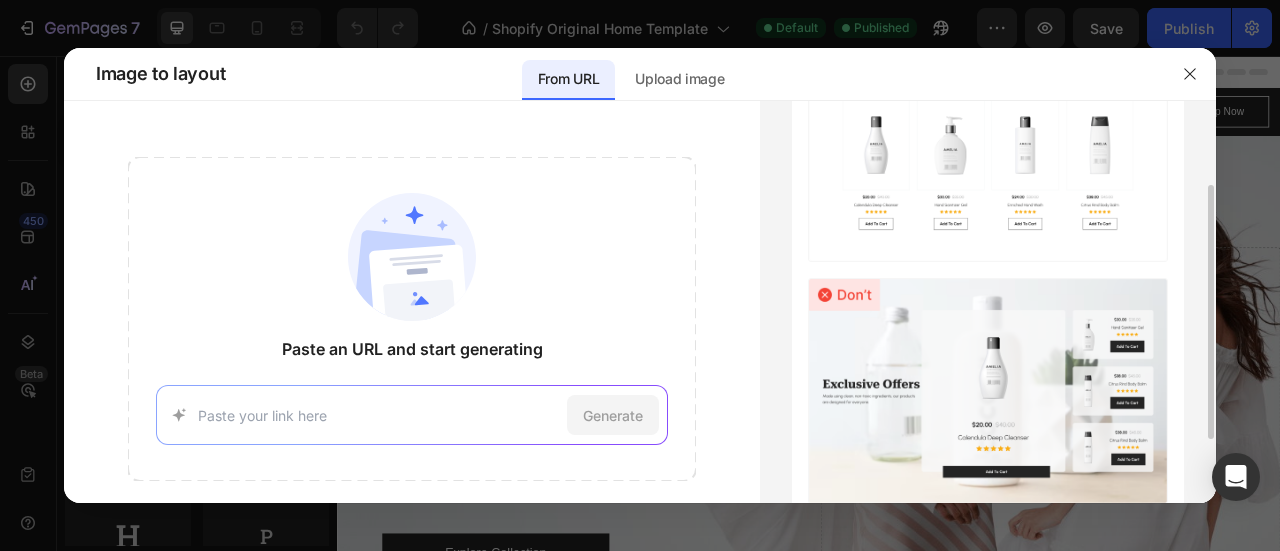 scroll, scrollTop: 234, scrollLeft: 0, axis: vertical 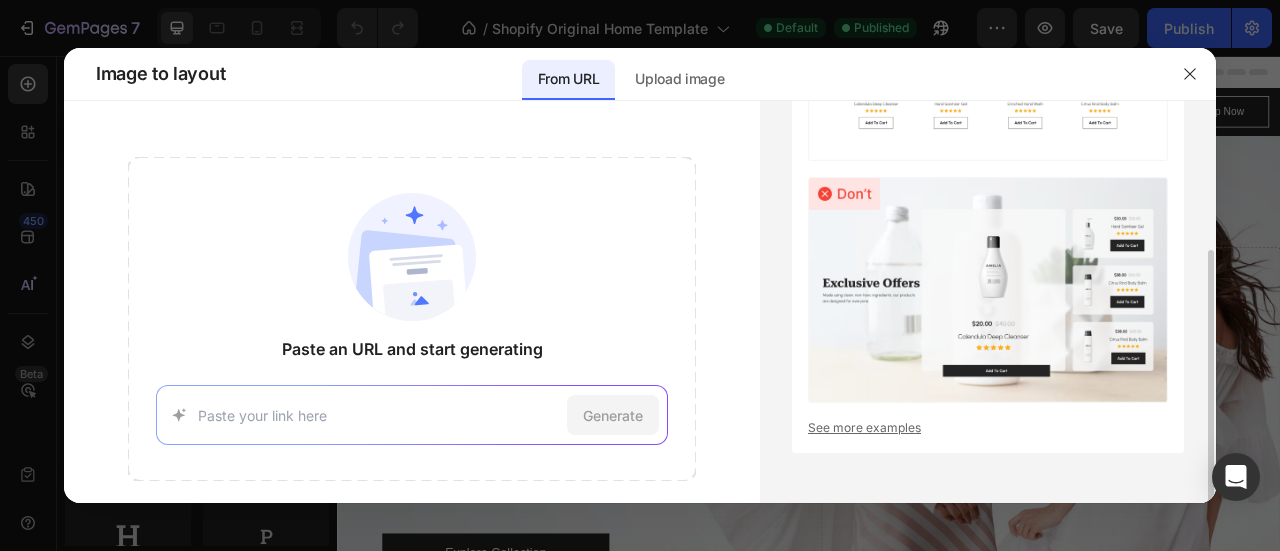 click at bounding box center (988, 290) 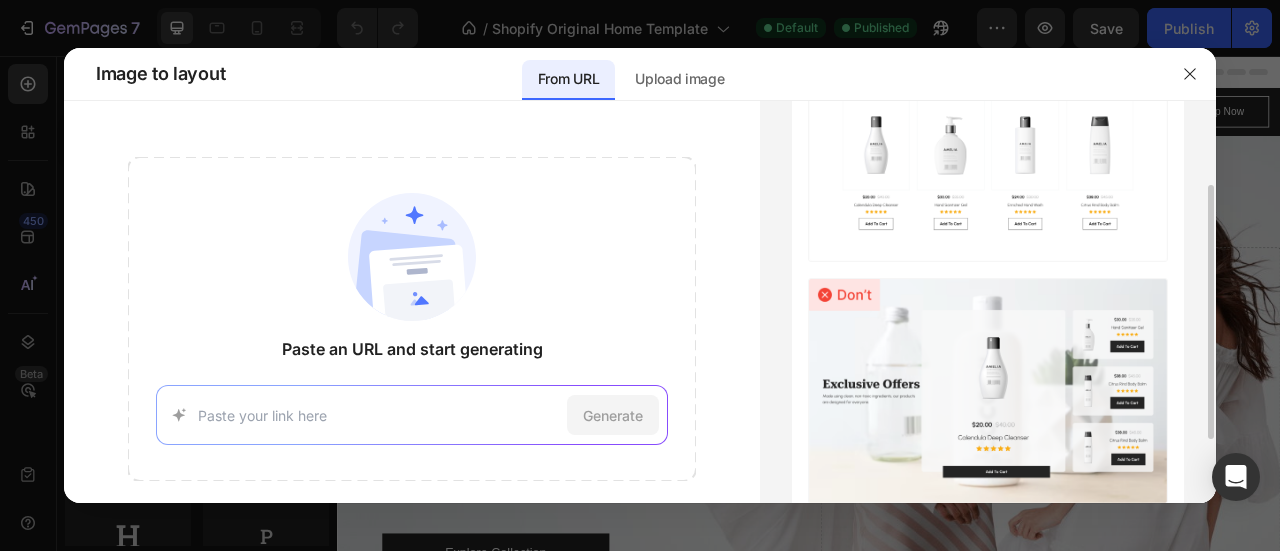 scroll, scrollTop: 0, scrollLeft: 0, axis: both 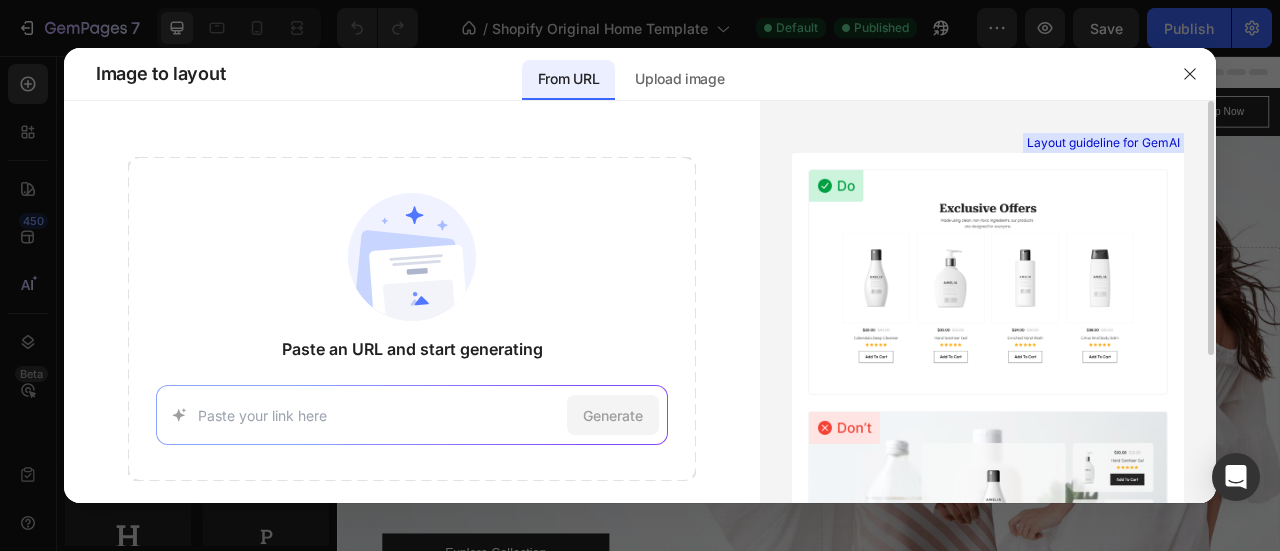 click at bounding box center (988, 282) 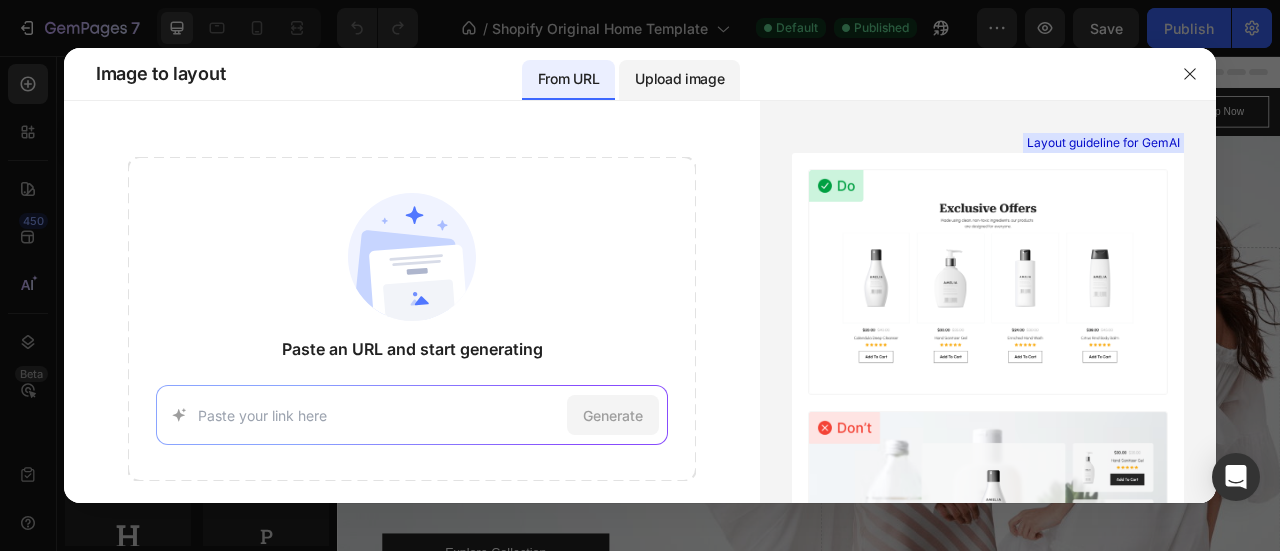 click on "Upload image" at bounding box center [679, 79] 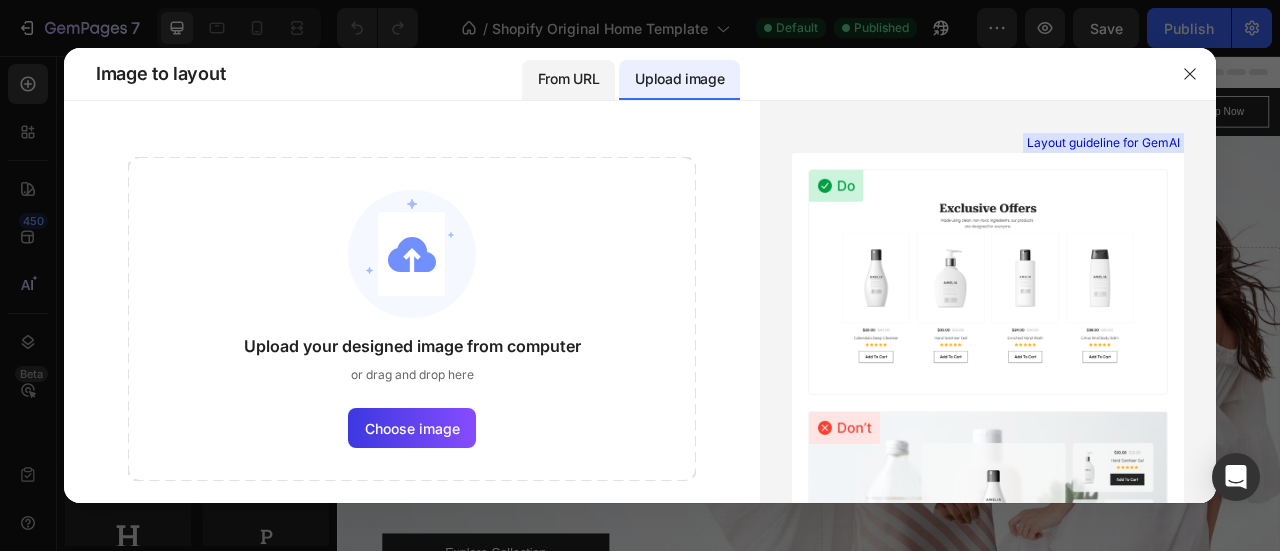 click on "From URL" at bounding box center [568, 79] 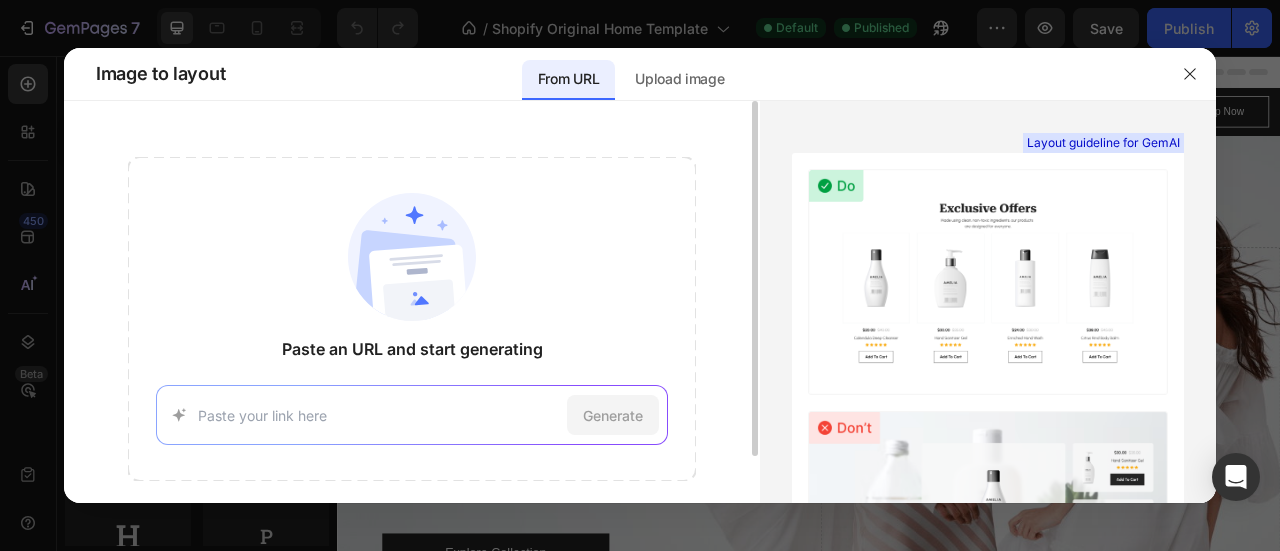 click at bounding box center [378, 415] 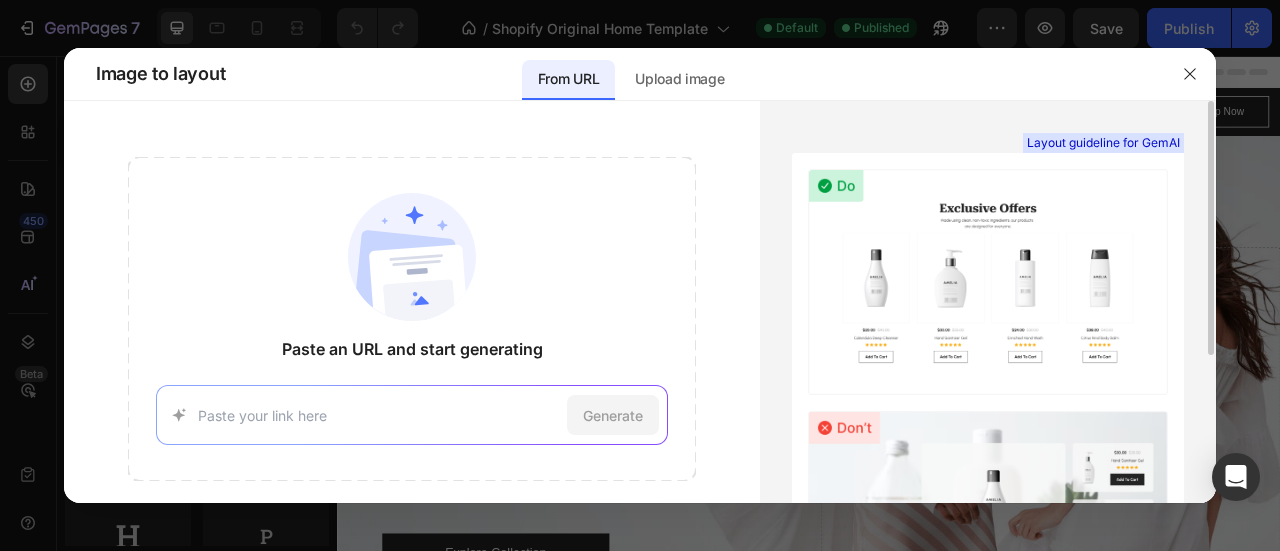 click at bounding box center [988, 282] 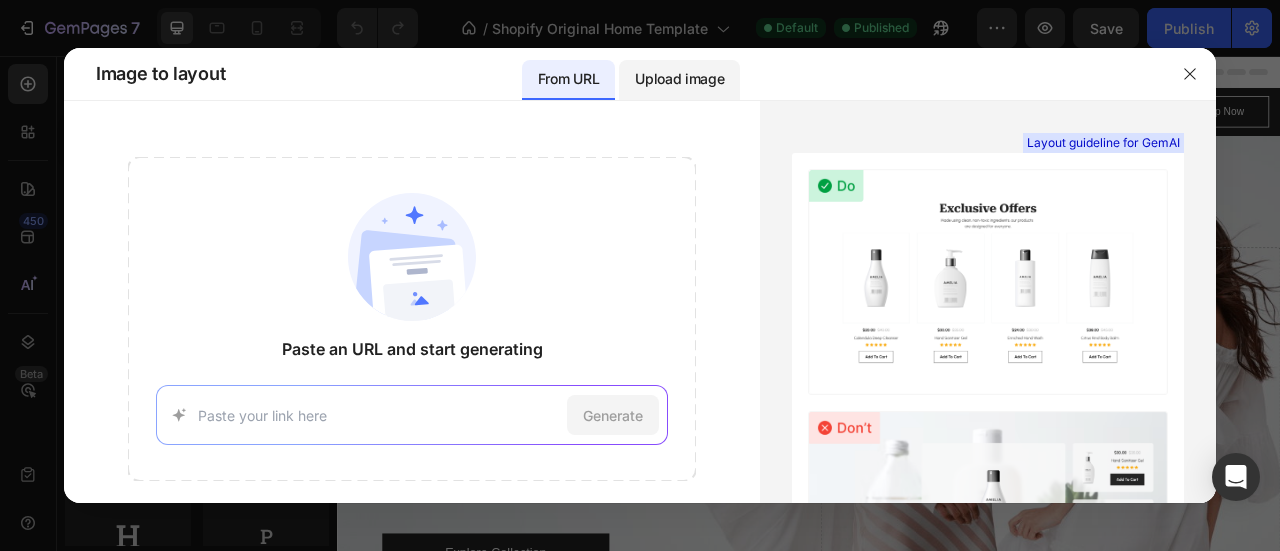 click on "Upload image" at bounding box center (679, 79) 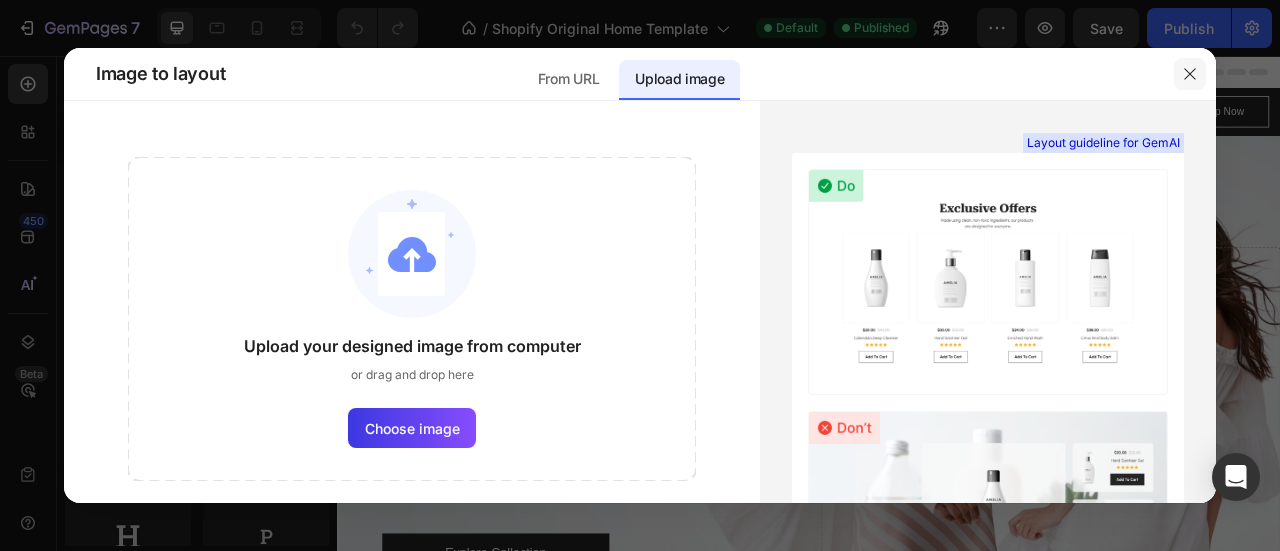click 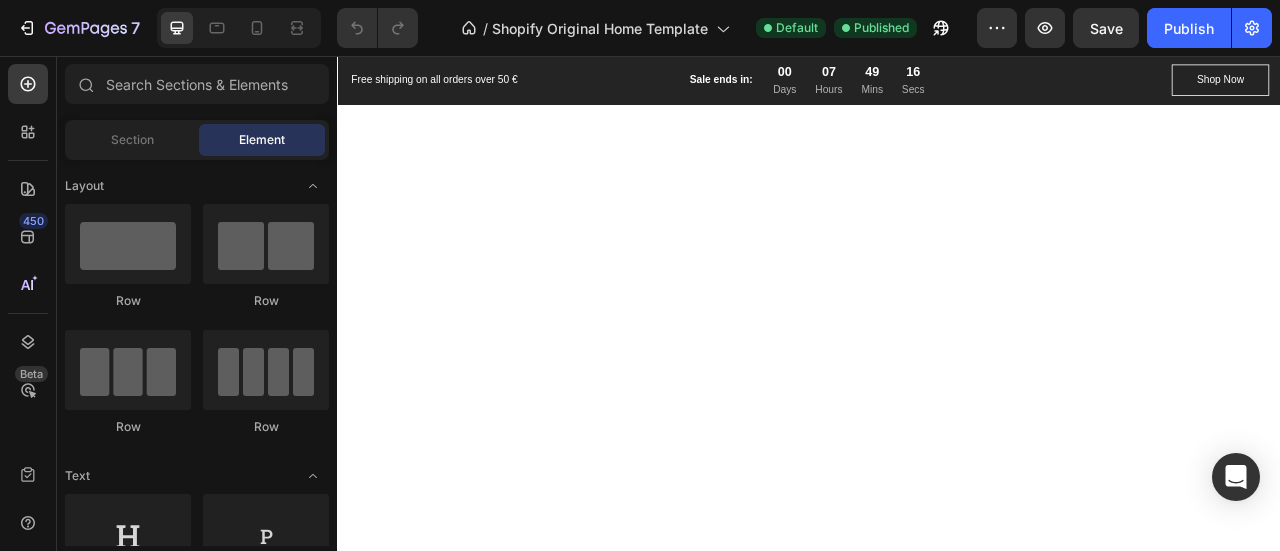 scroll, scrollTop: 1333, scrollLeft: 0, axis: vertical 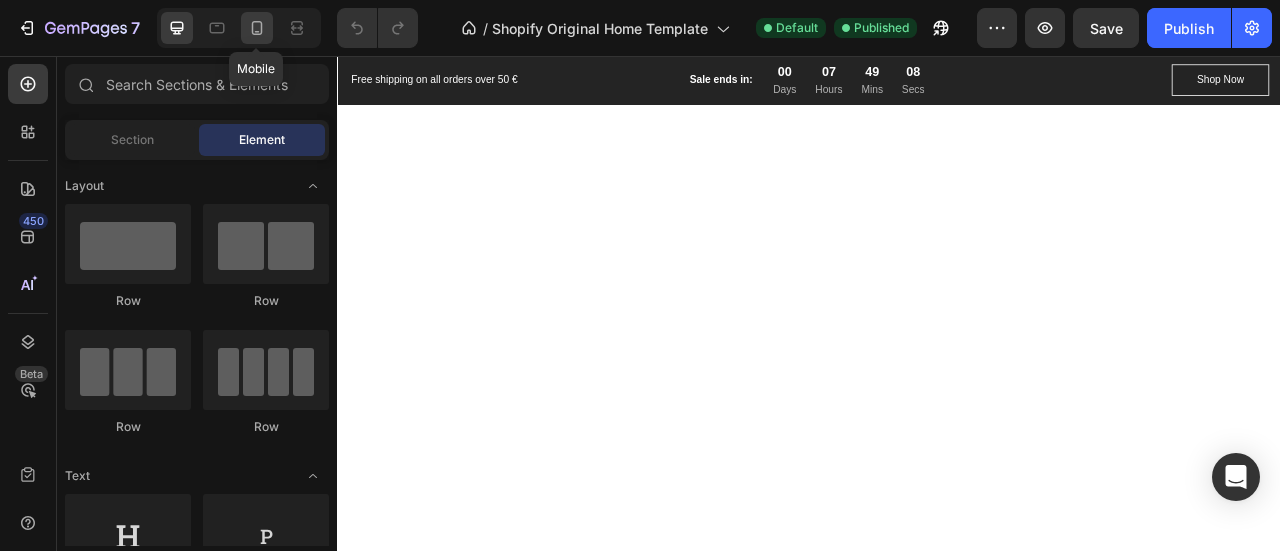 click 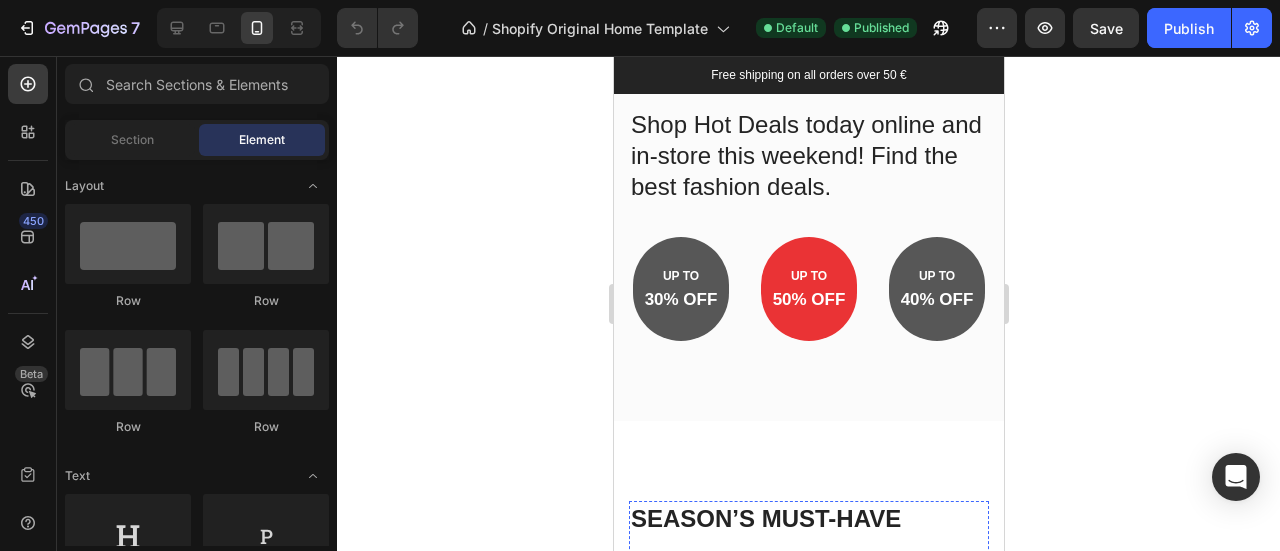 scroll, scrollTop: 2294, scrollLeft: 0, axis: vertical 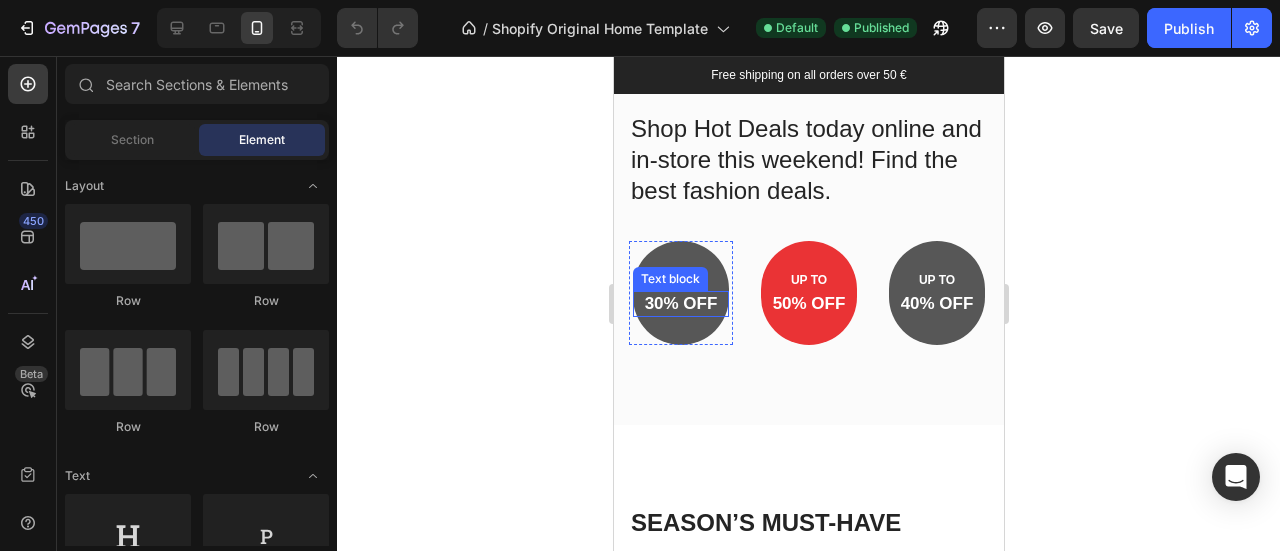 click on "30% OFF" at bounding box center (680, 304) 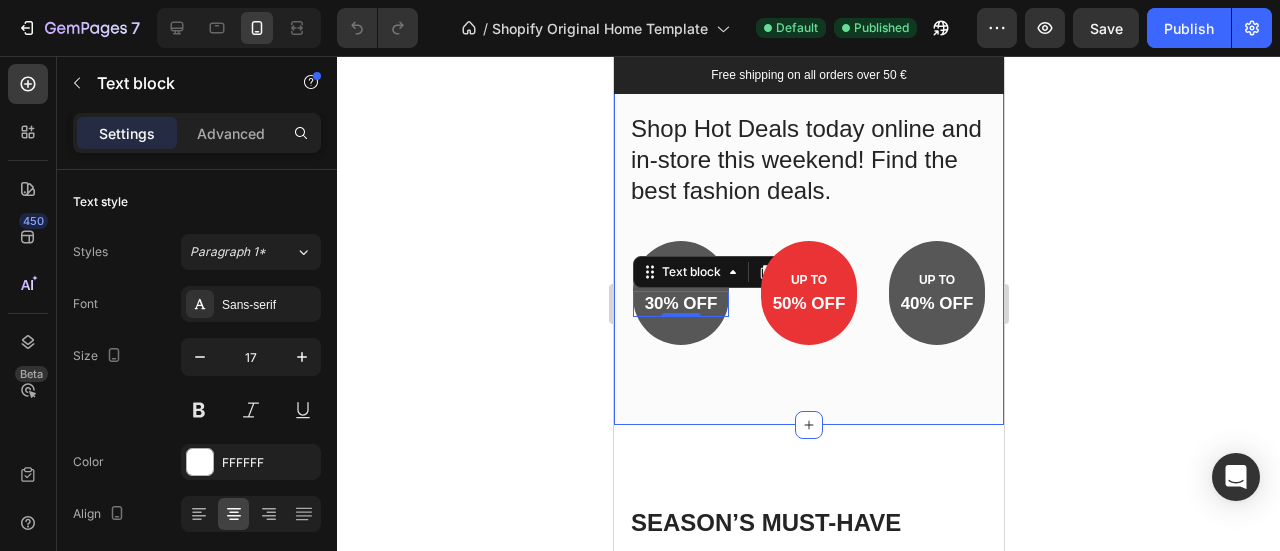 click on "Shop Hot Deals today online and in-store this weekend! Find the best fashion deals. Text block Row Row Image UP TO Text block 30% OFF Text block   0 Row Row Image UP TO Text block 50% OFF Text block Row Row Image UP TO Text block 40% OFF Text block Row Row Row Section 4" at bounding box center (808, 228) 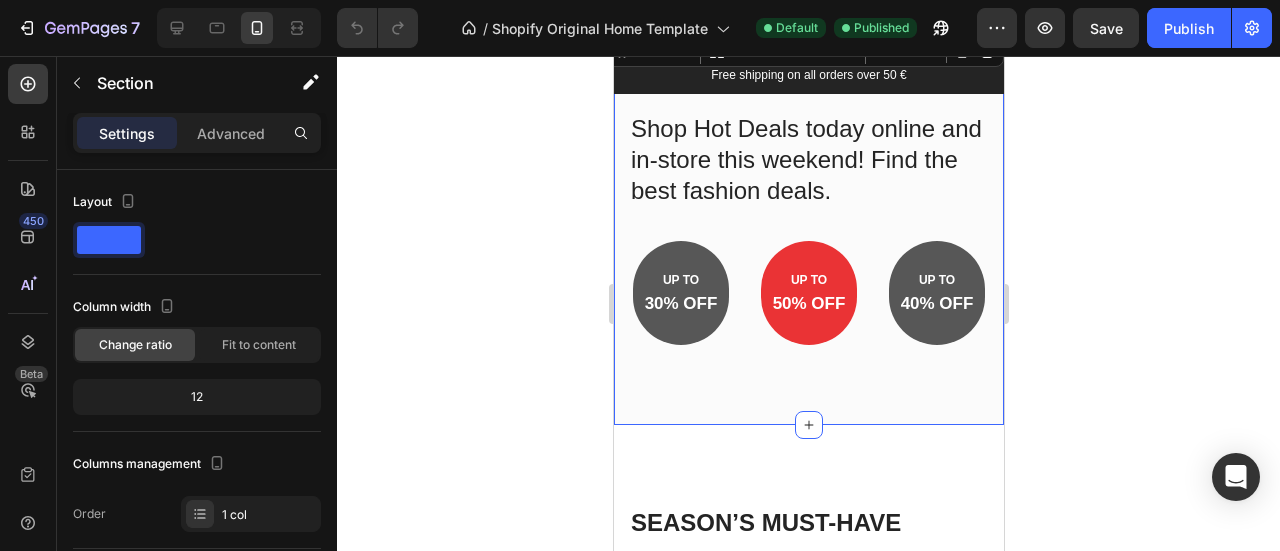 click on "Shop Hot Deals today online and in-store this weekend! Find the best fashion deals. Text block Row Row Image UP TO Text block 30% OFF Text block Row Row Image UP TO Text block 50% OFF Text block Row Row Image UP TO Text block 40% OFF Text block Row Row Row Section 4   You can create reusable sections Create Theme Section AI Content Write with GemAI What would you like to describe here? Tone and Voice Persuasive Product Unisex Sushi Socks Show more Generate" at bounding box center [808, 228] 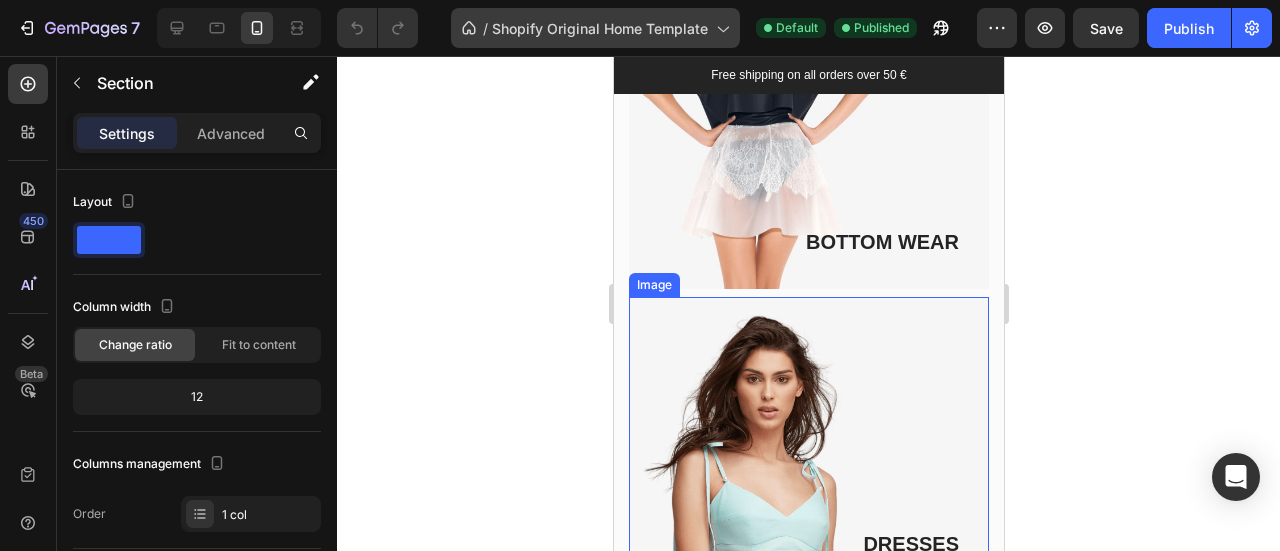 scroll, scrollTop: 1094, scrollLeft: 0, axis: vertical 